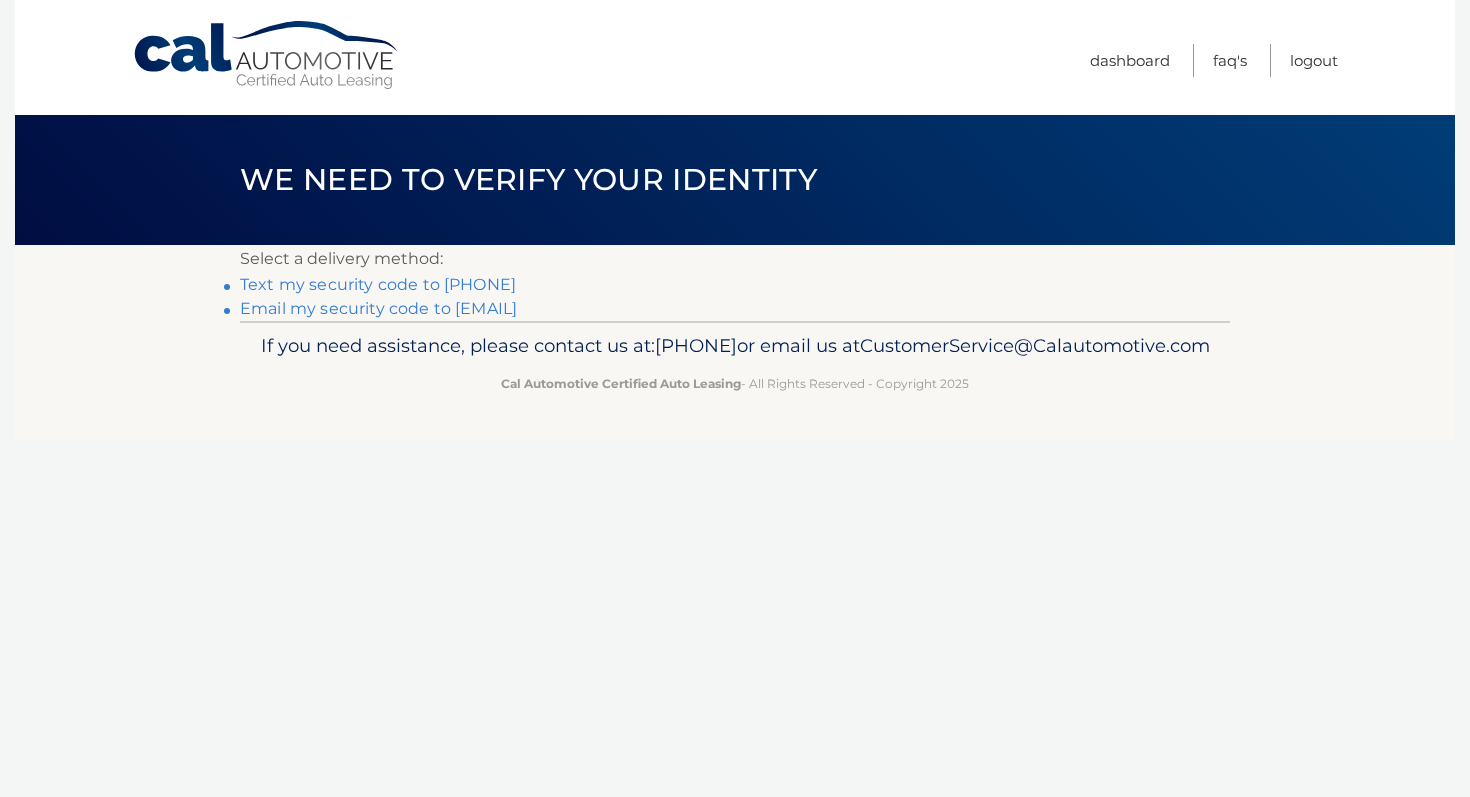 scroll, scrollTop: 0, scrollLeft: 0, axis: both 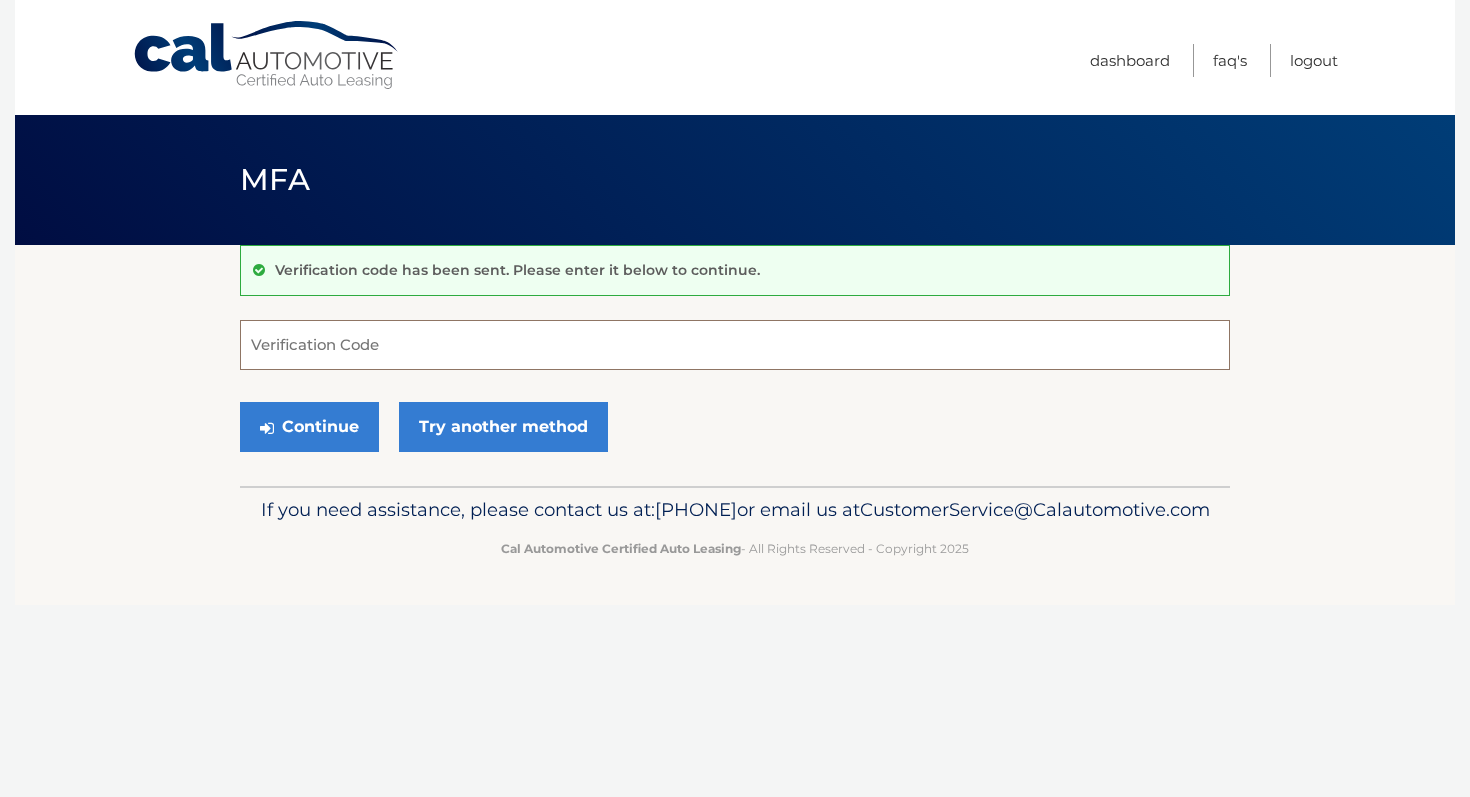 click on "Verification Code" at bounding box center (735, 345) 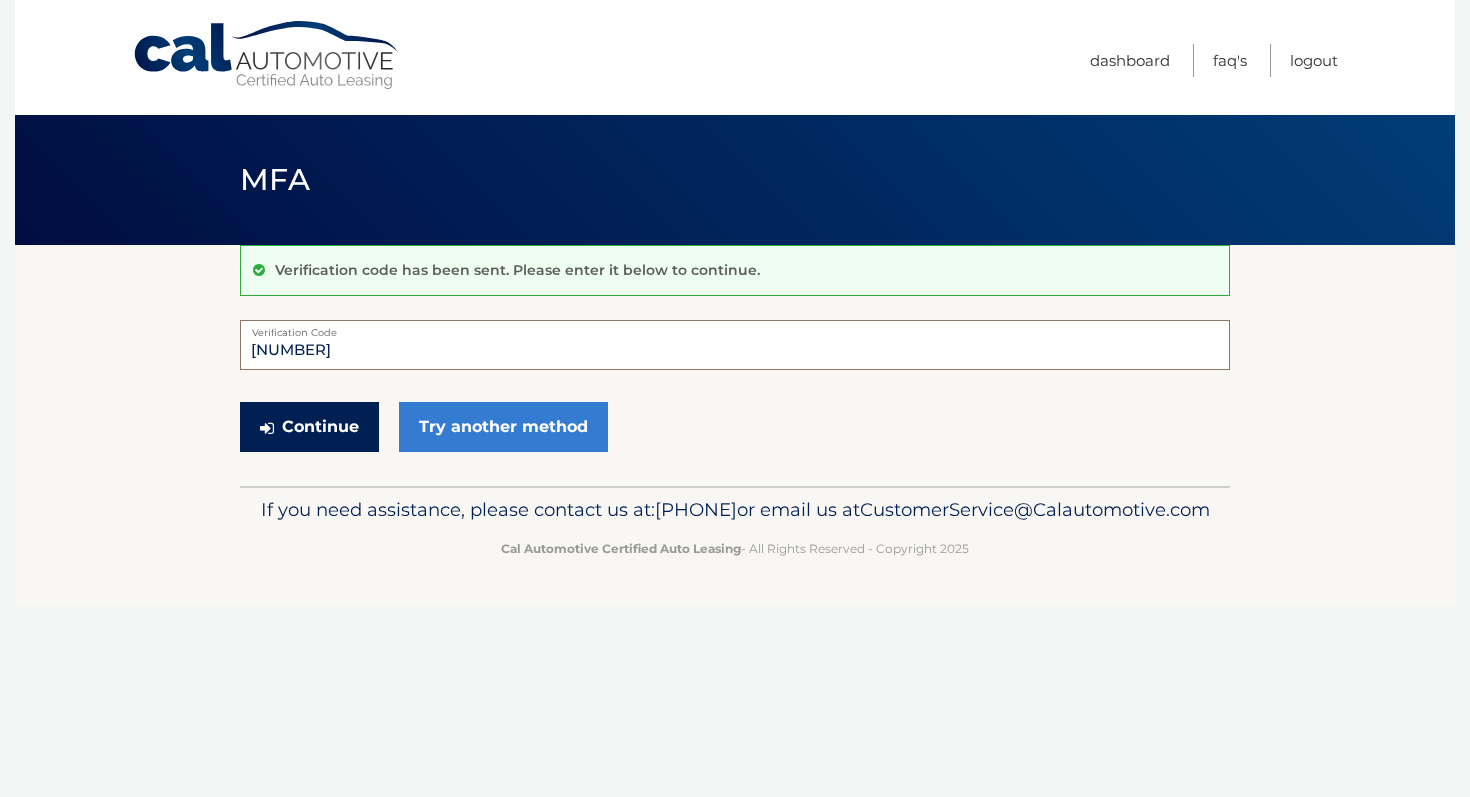 type on "161553" 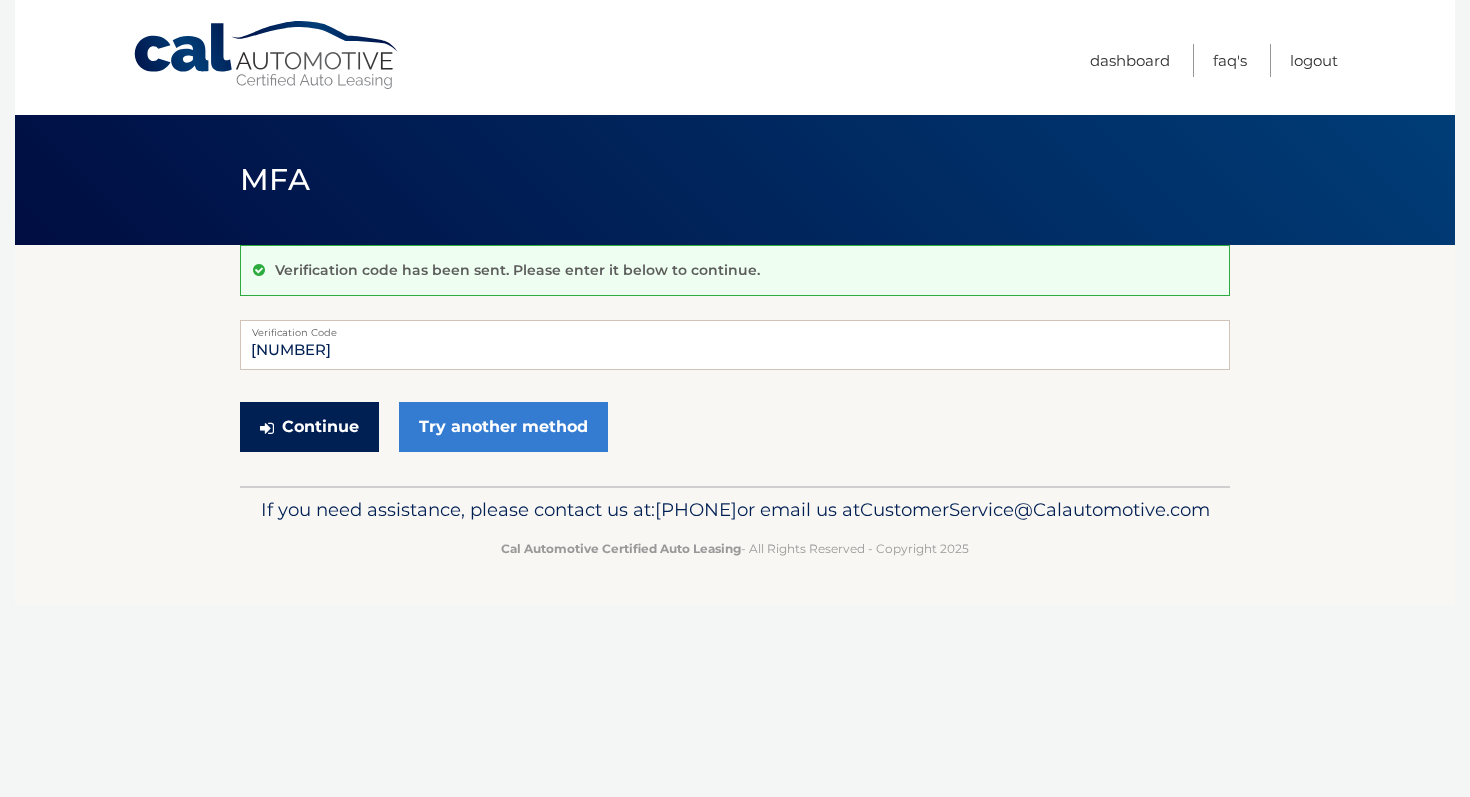 click on "Continue" at bounding box center (309, 427) 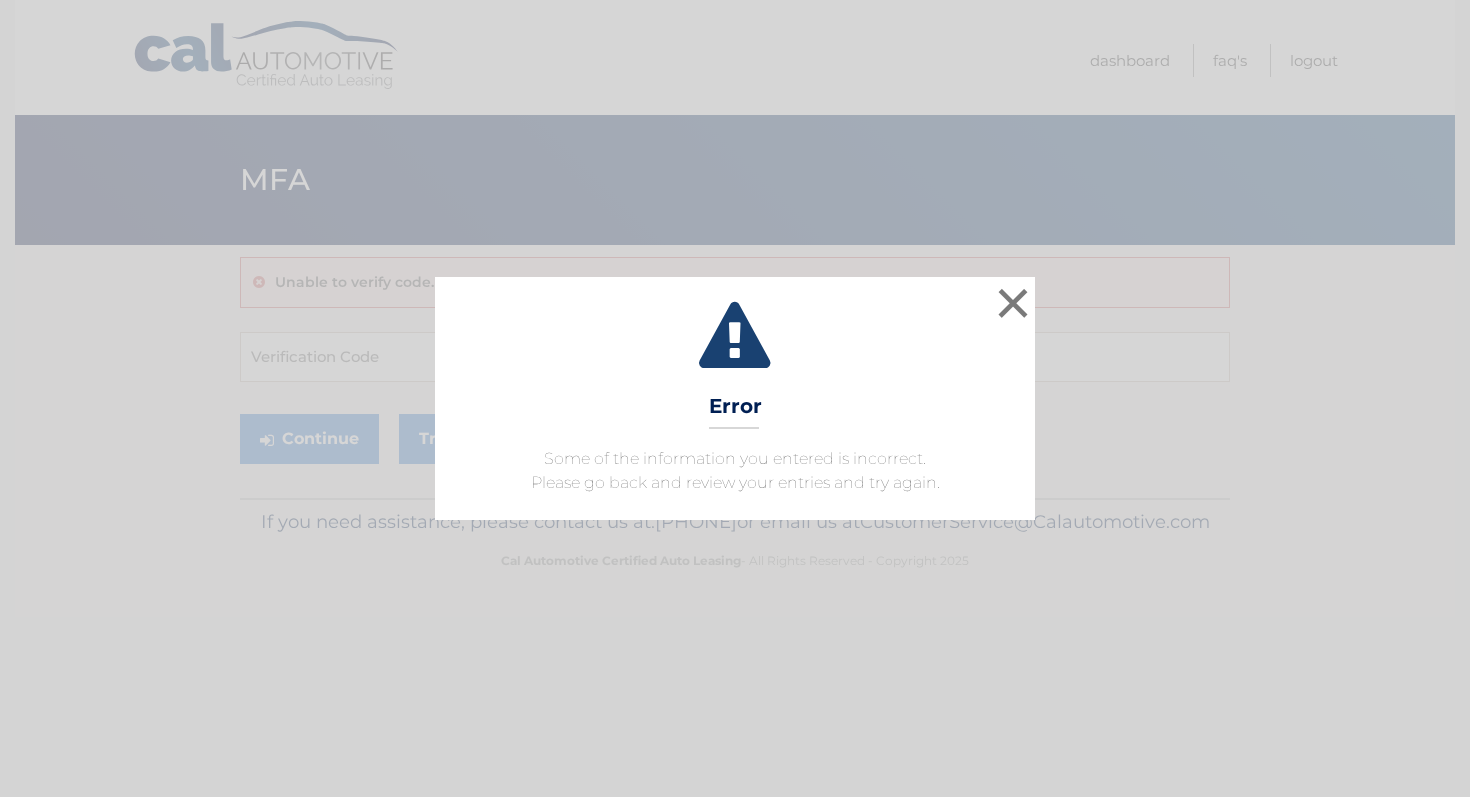 scroll, scrollTop: 0, scrollLeft: 0, axis: both 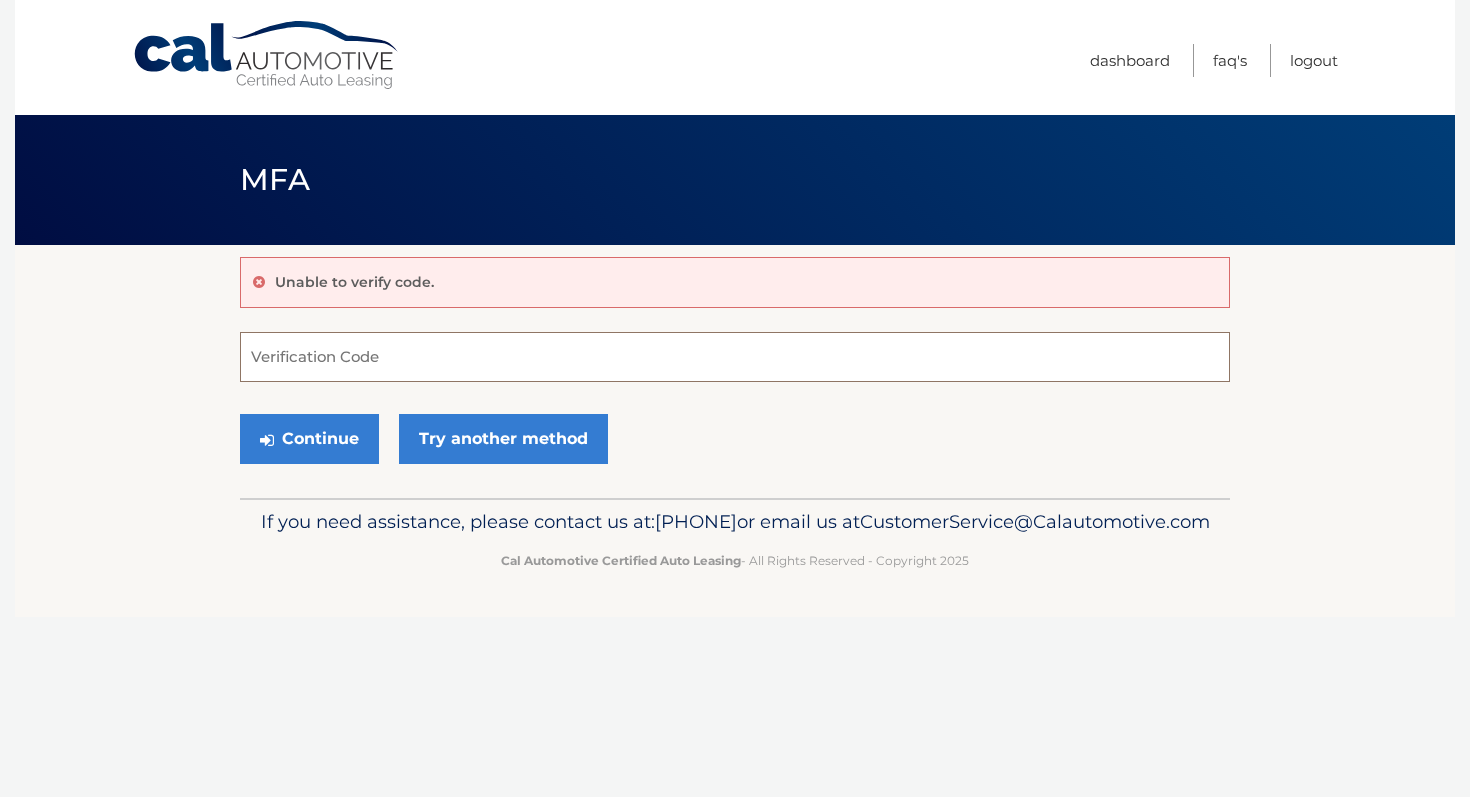 click on "Verification Code" at bounding box center (735, 357) 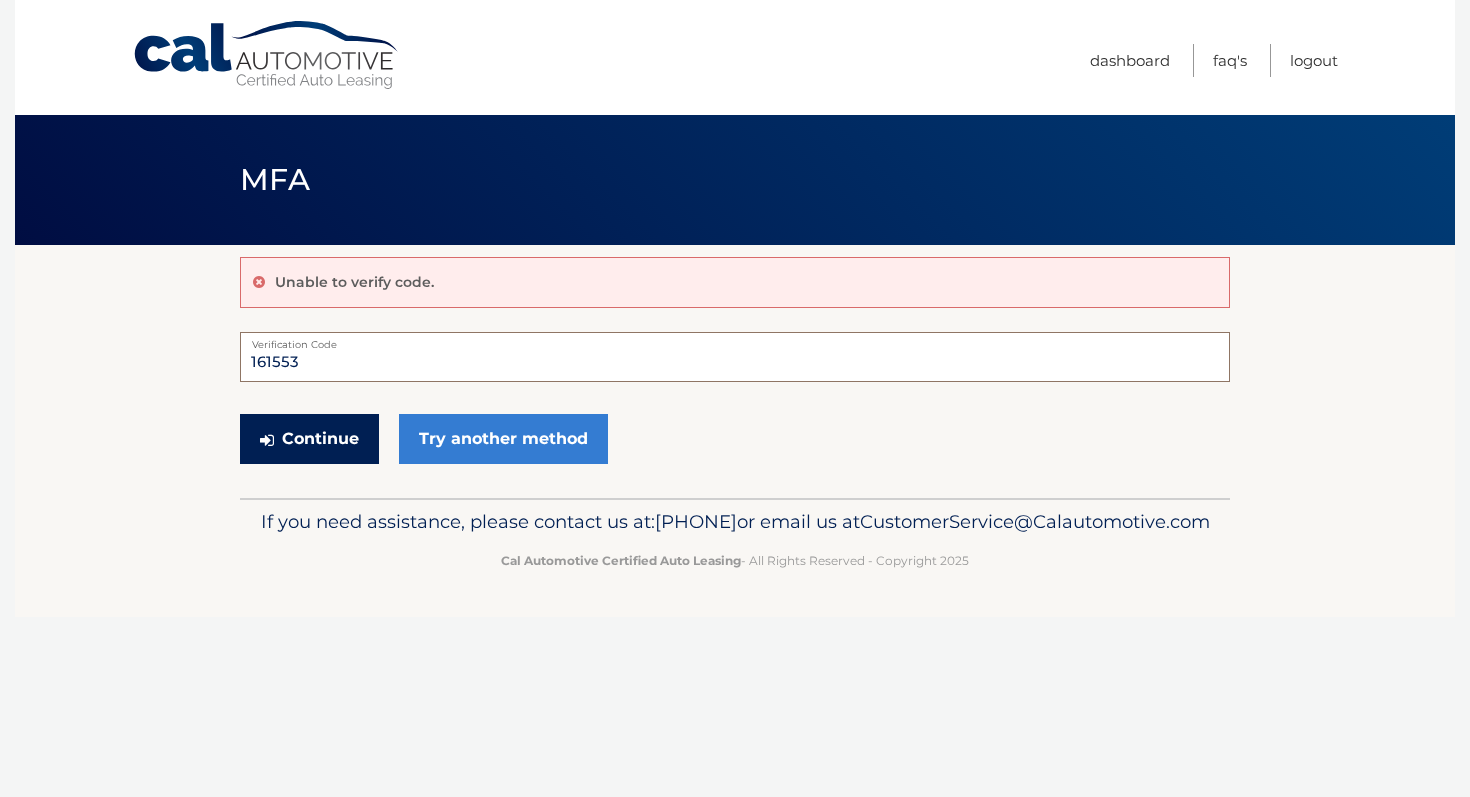 type on "161553" 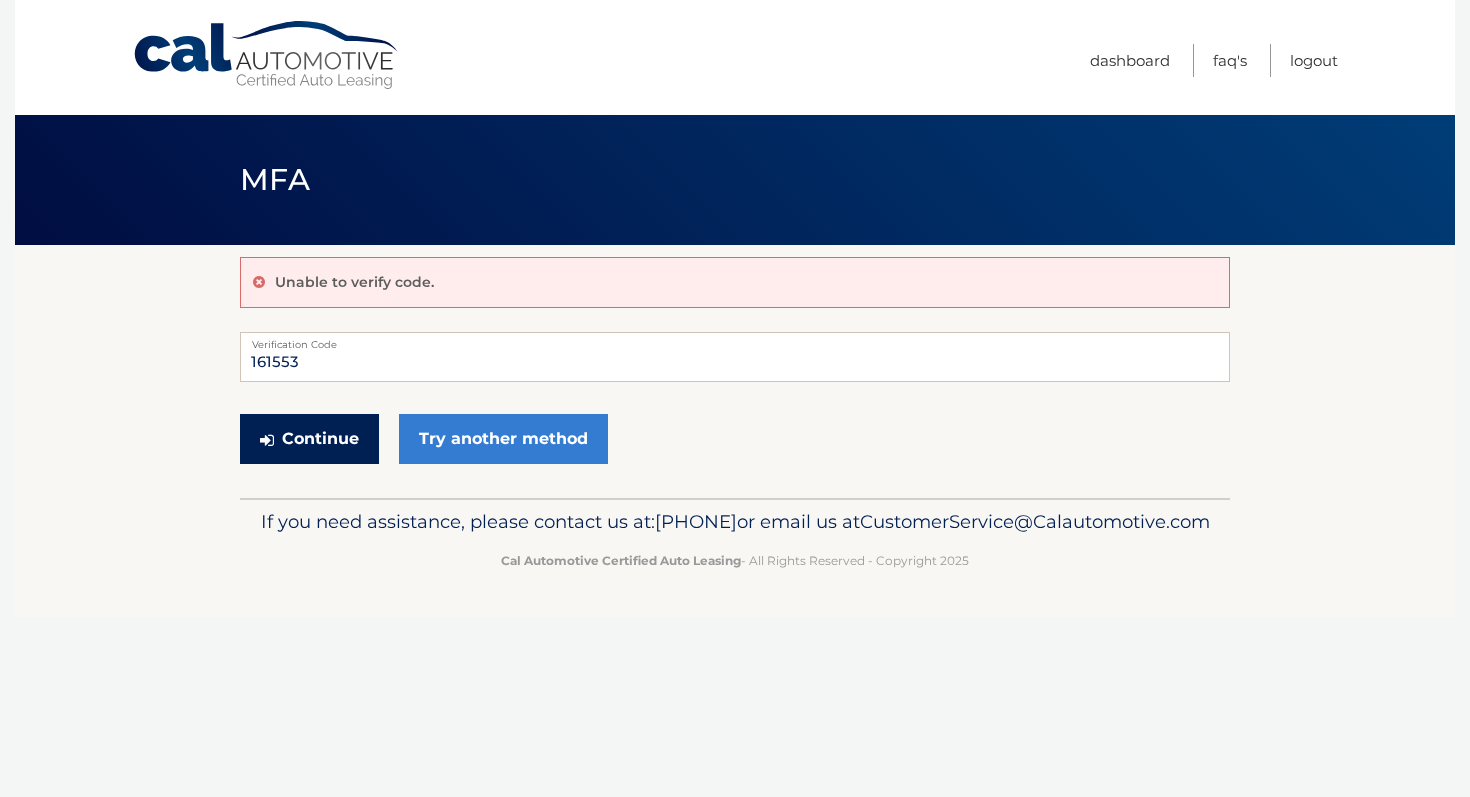 click on "Continue" at bounding box center (309, 439) 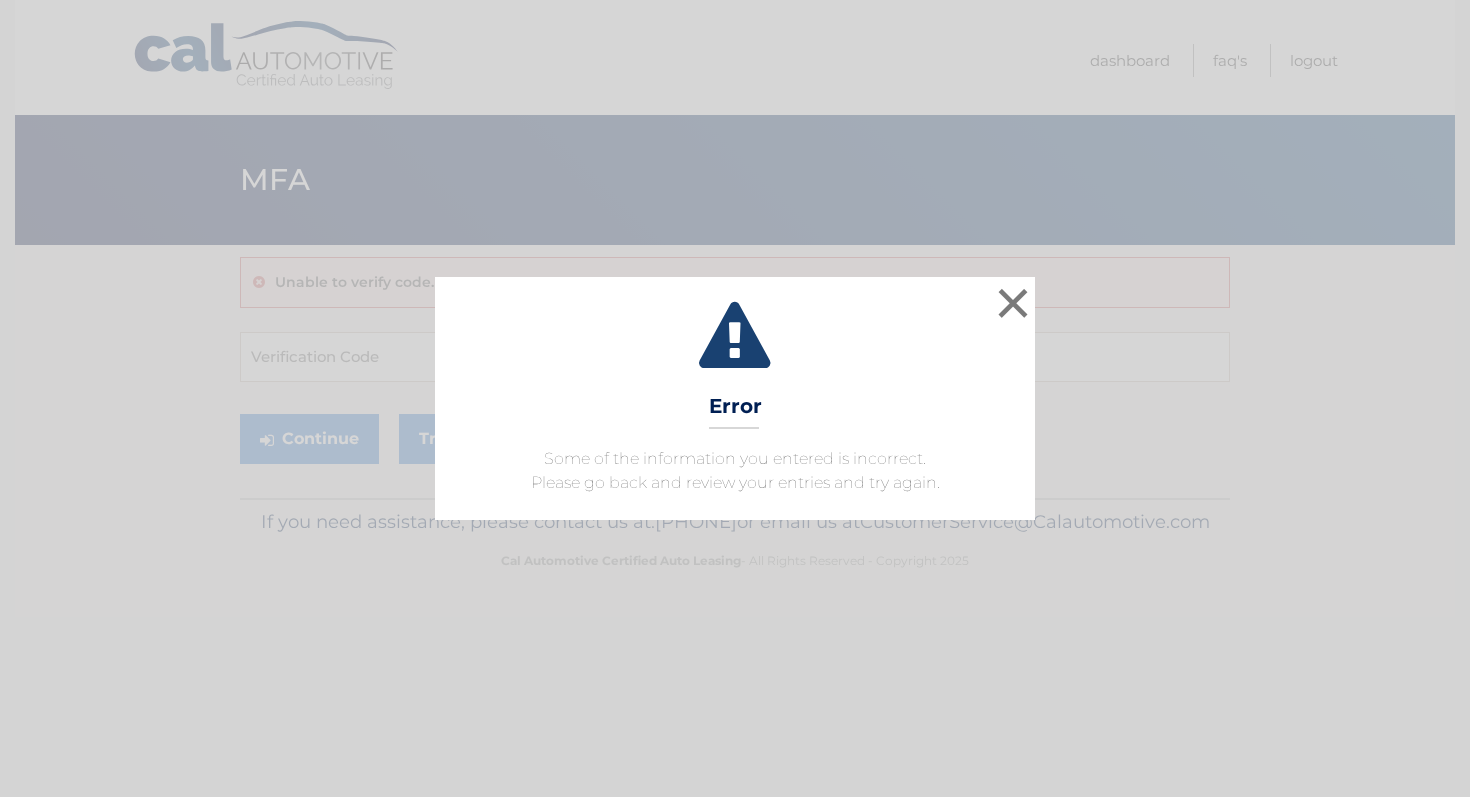 scroll, scrollTop: 0, scrollLeft: 0, axis: both 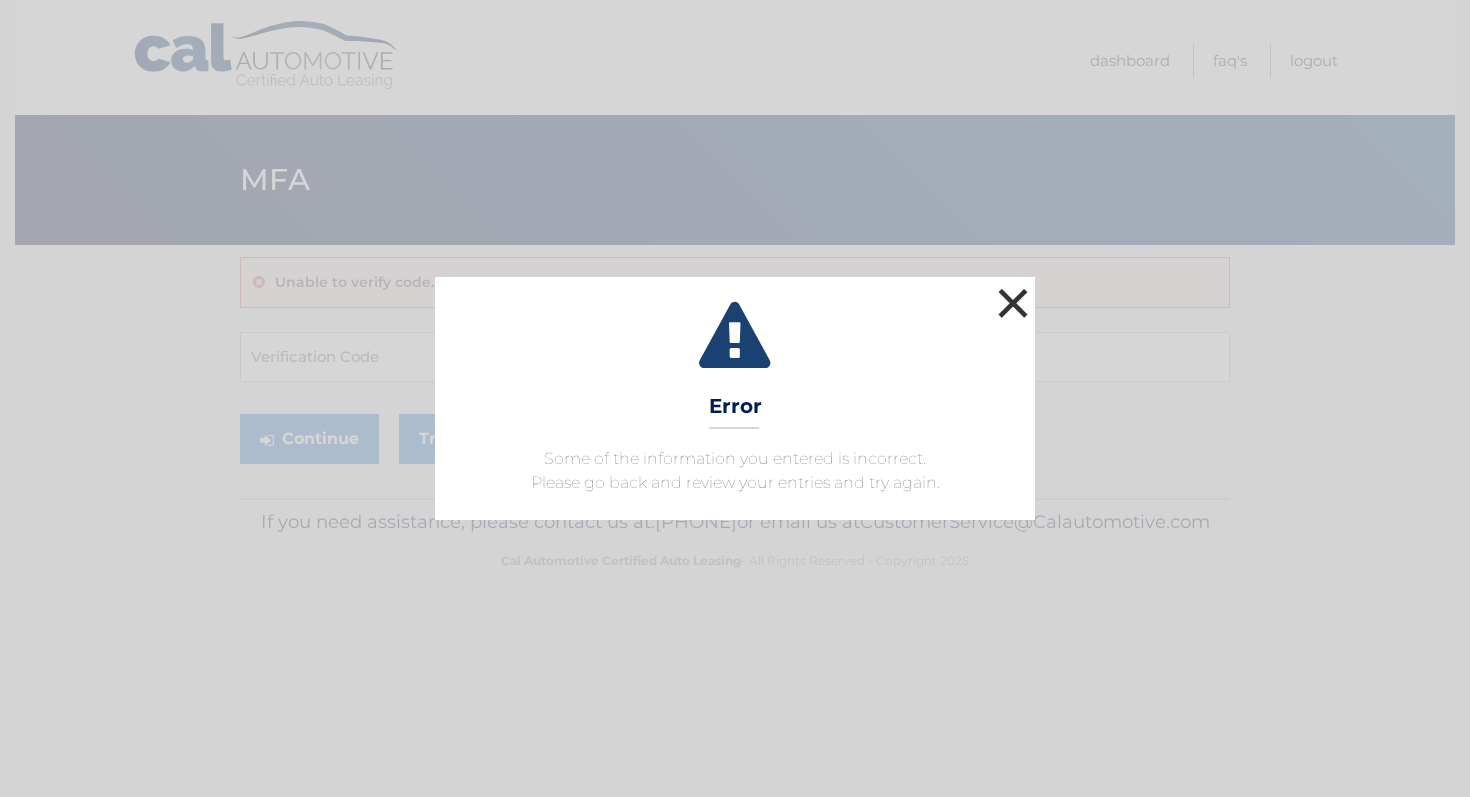click on "×" at bounding box center (1013, 303) 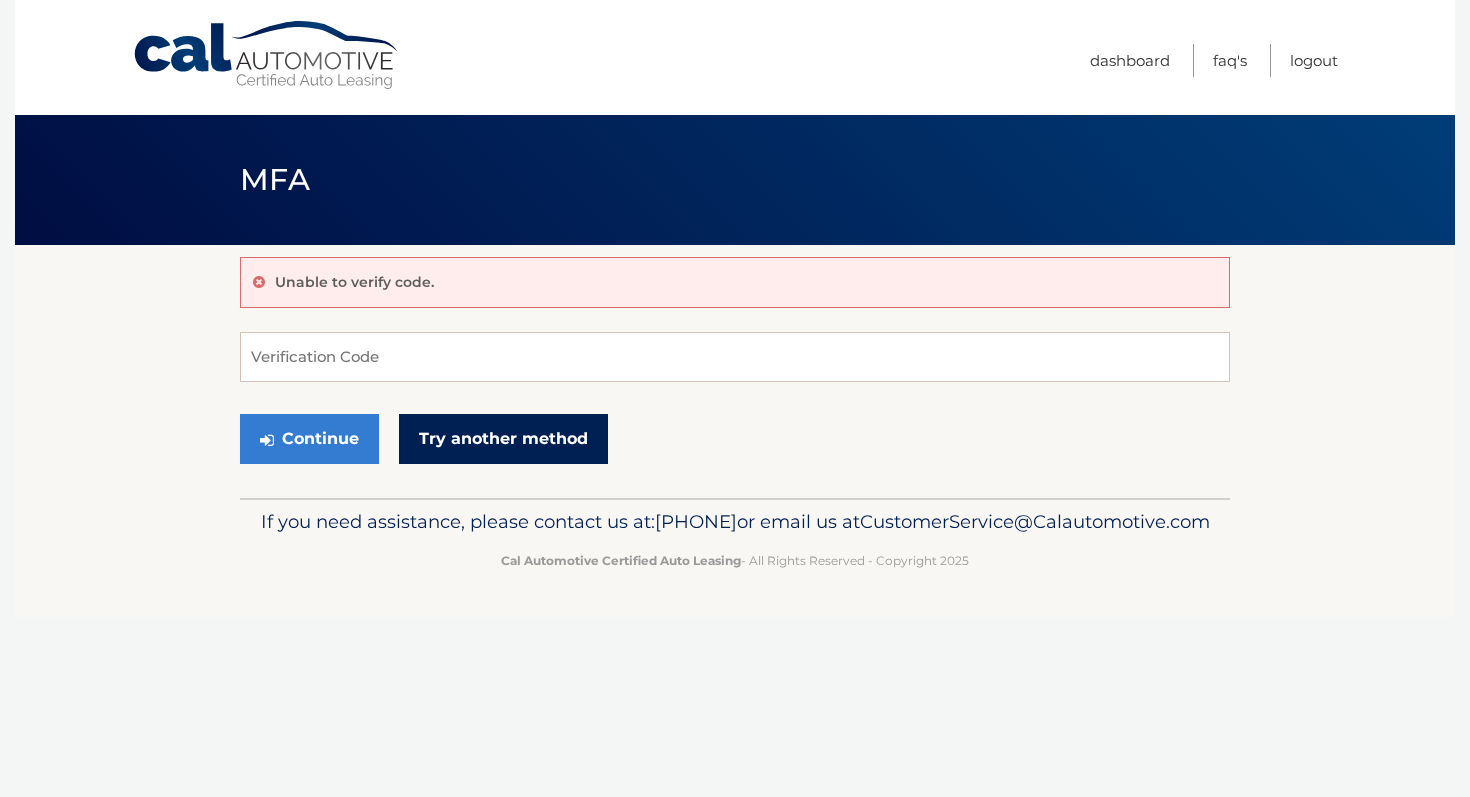 click on "Try another method" at bounding box center (503, 439) 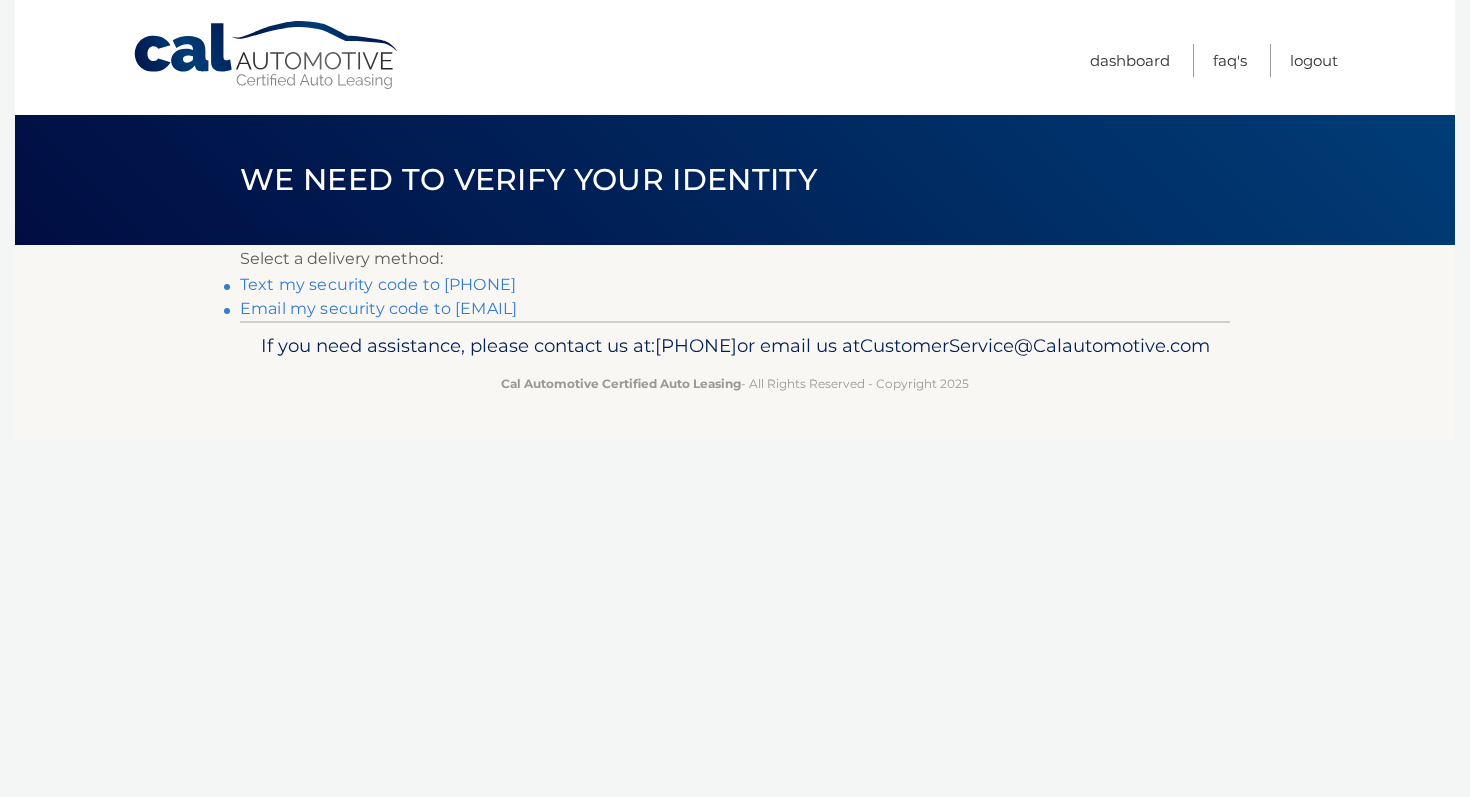 scroll, scrollTop: 0, scrollLeft: 0, axis: both 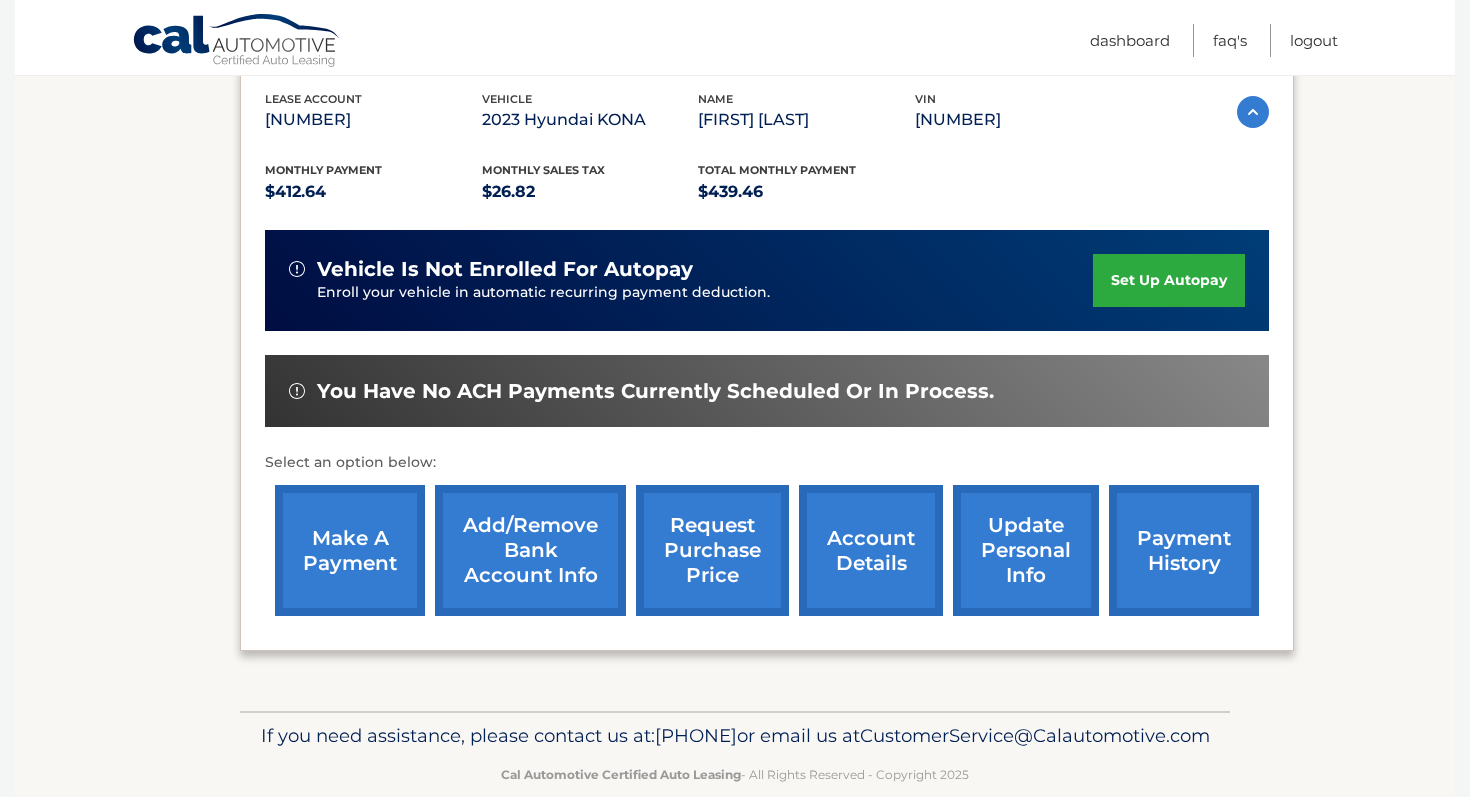 click on "make a payment" at bounding box center [350, 550] 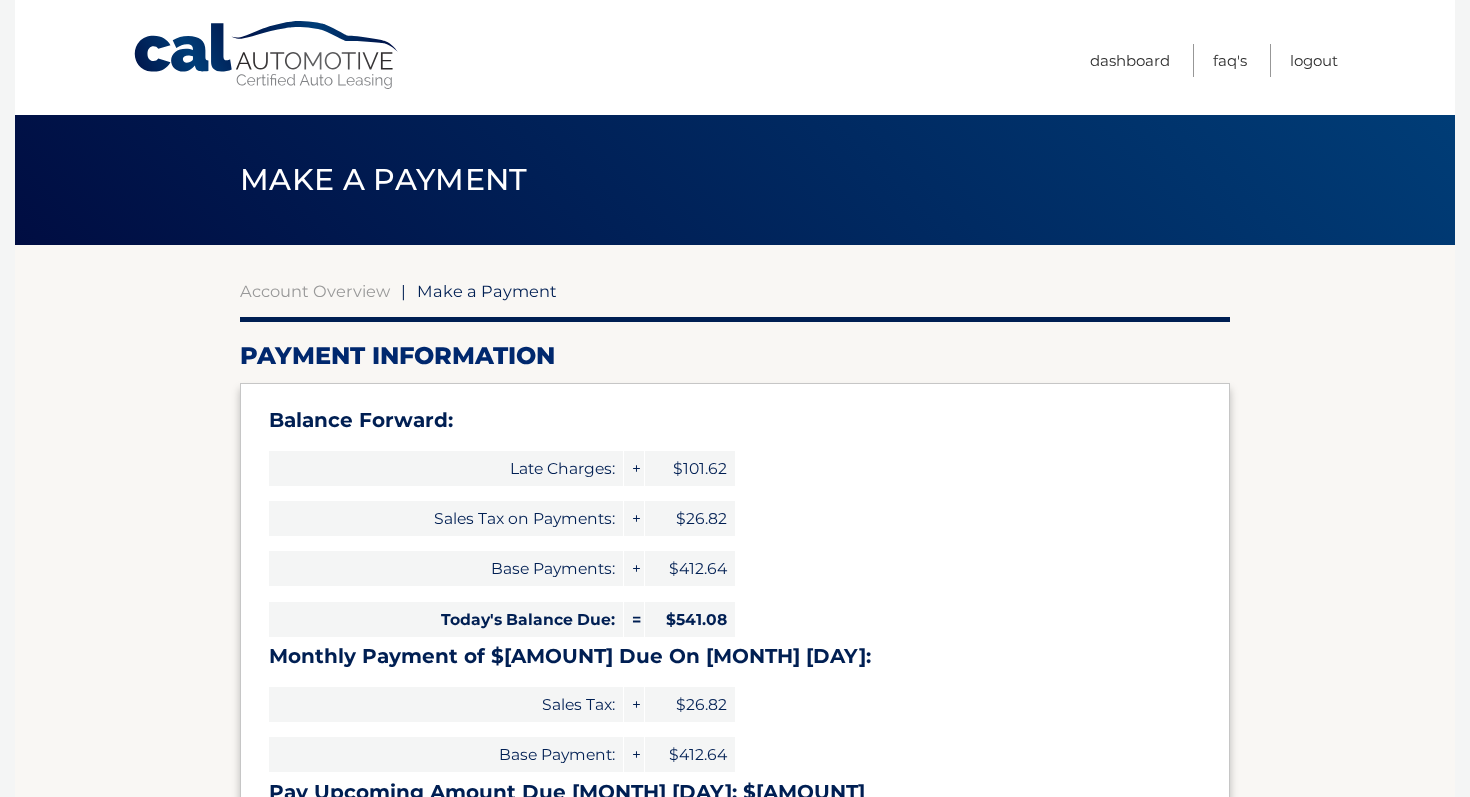 select on "[UUID]" 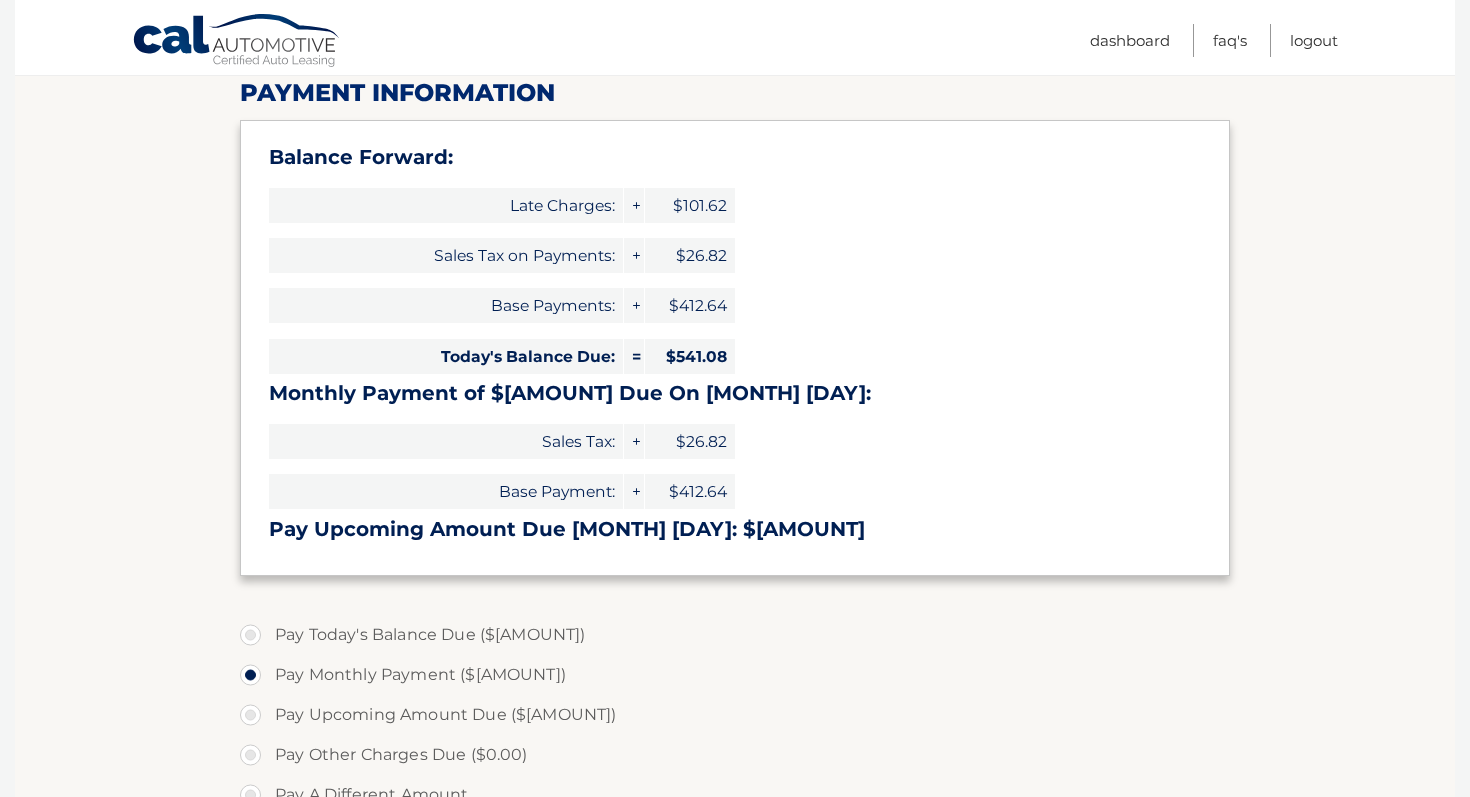 scroll, scrollTop: 458, scrollLeft: 0, axis: vertical 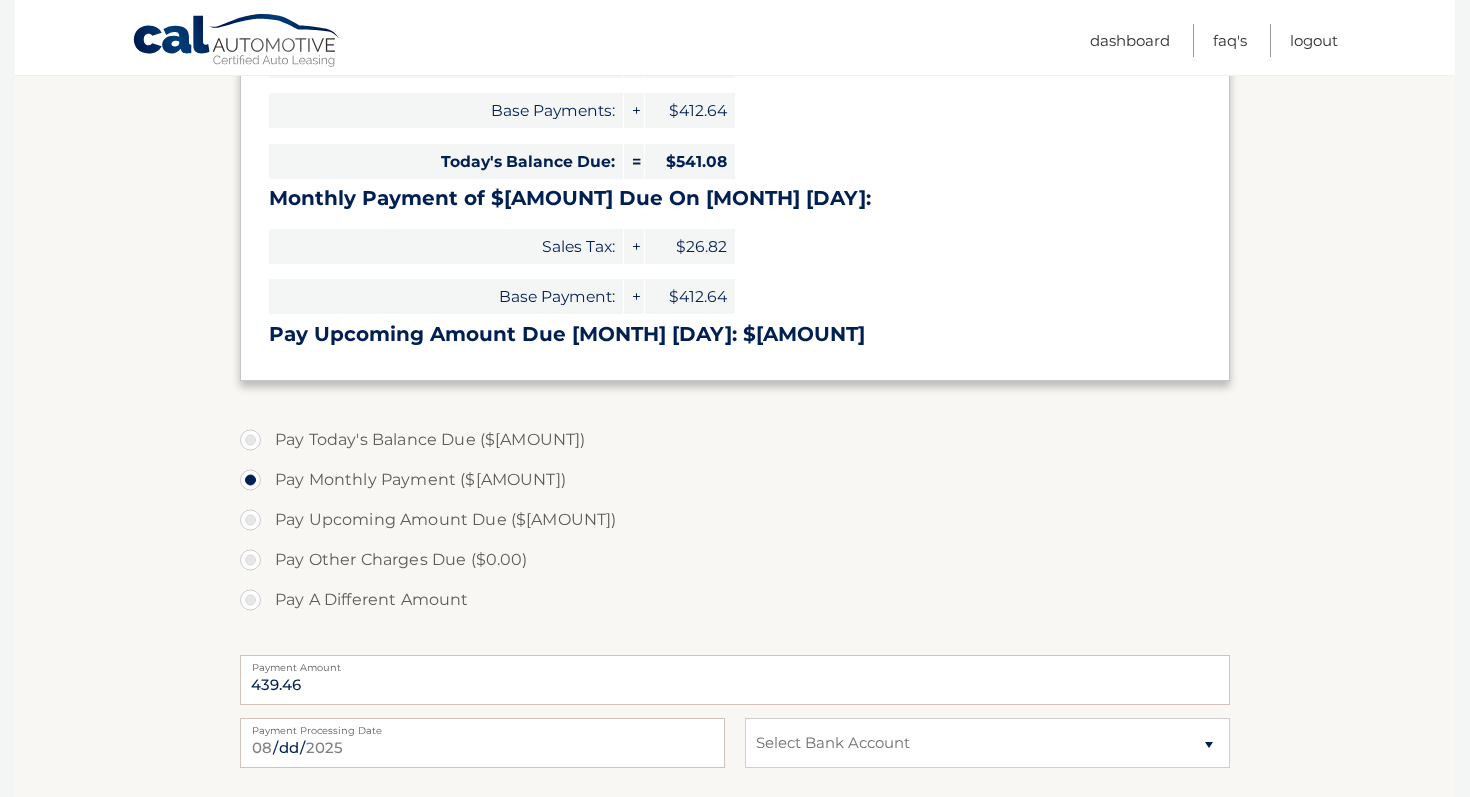click on "Pay A Different Amount" at bounding box center (735, 600) 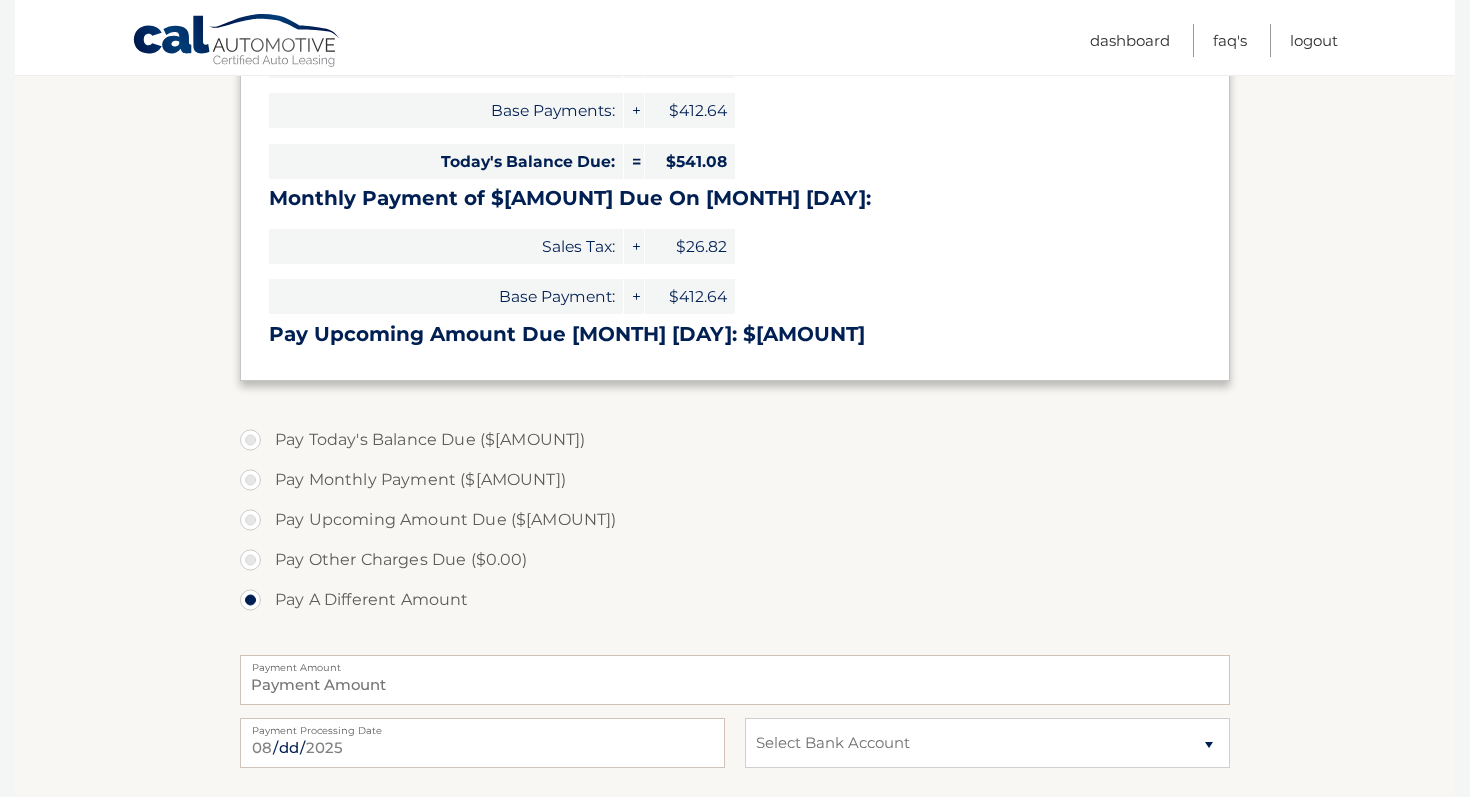 click on "Payment Amount
Payment Amount entry cannot exceed amount of 2 monthly payments." at bounding box center [735, 680] 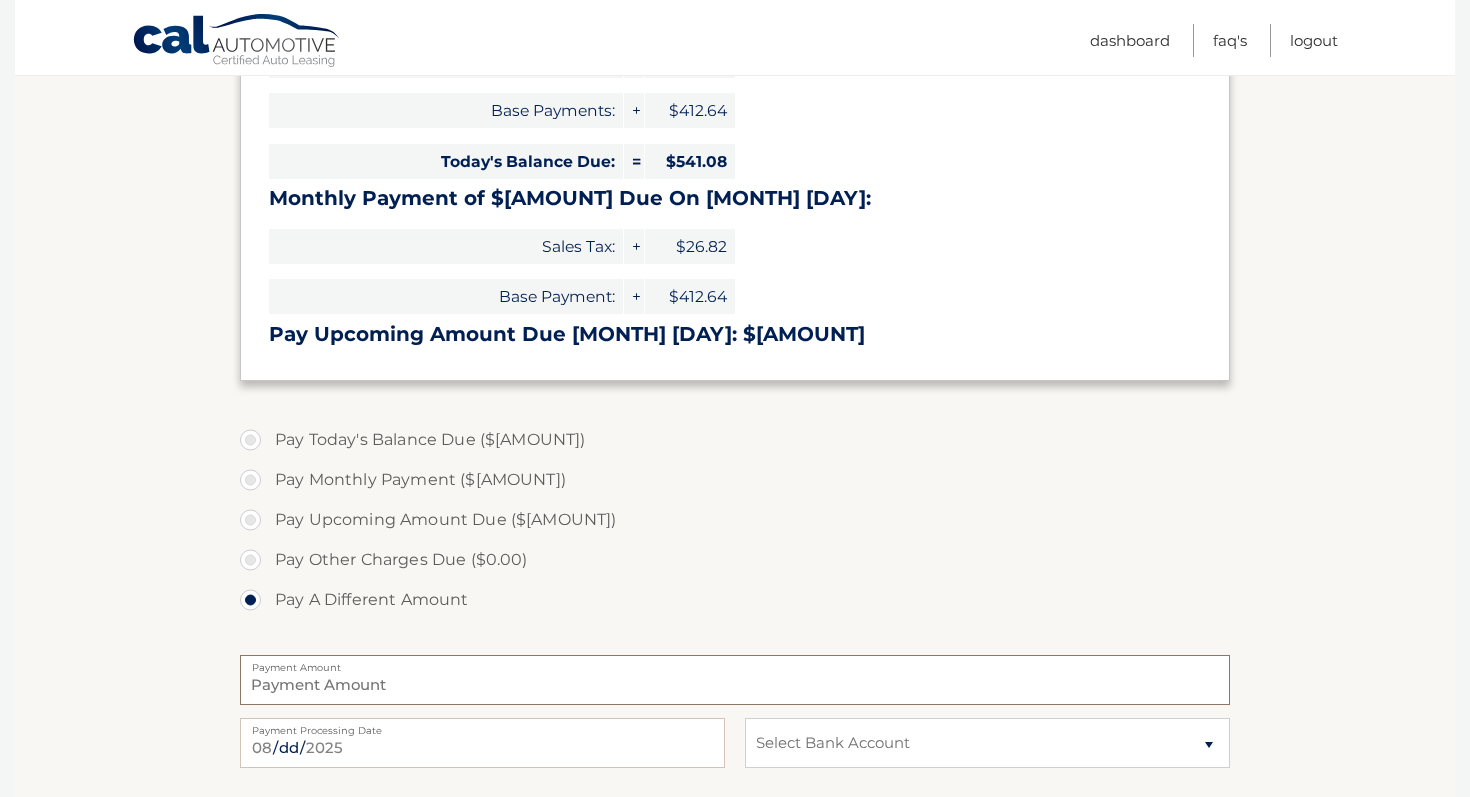 click on "Payment Amount" at bounding box center (735, 680) 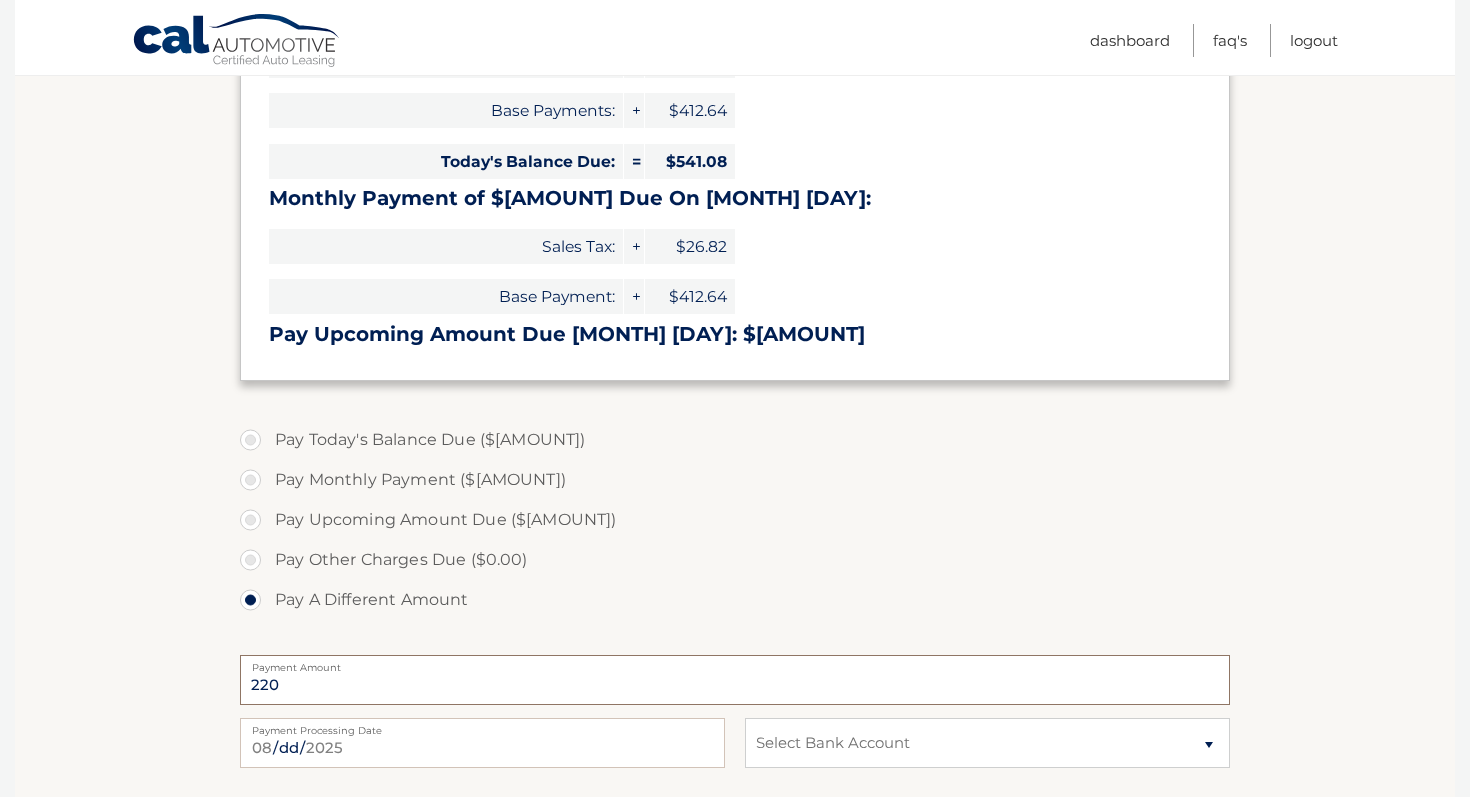 type on "220" 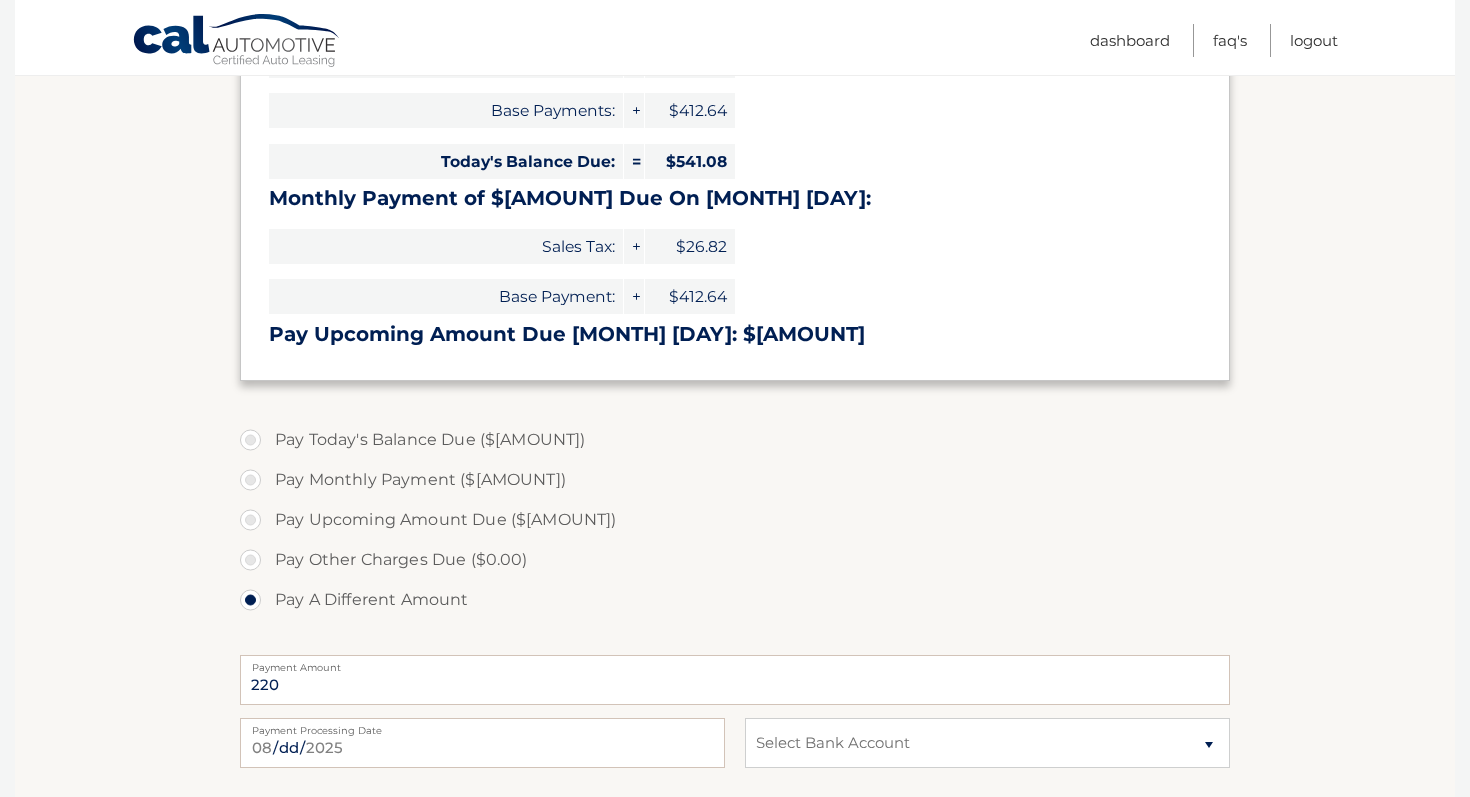 click on "Account Overview
|
Make a Payment
Payment Information
Balance Forward:
Late Charges: + $[AMOUNT]
Sales Tax on Payments: + $[AMOUNT]
Base Payments: + $[AMOUNT]
= + + :" at bounding box center [735, 396] 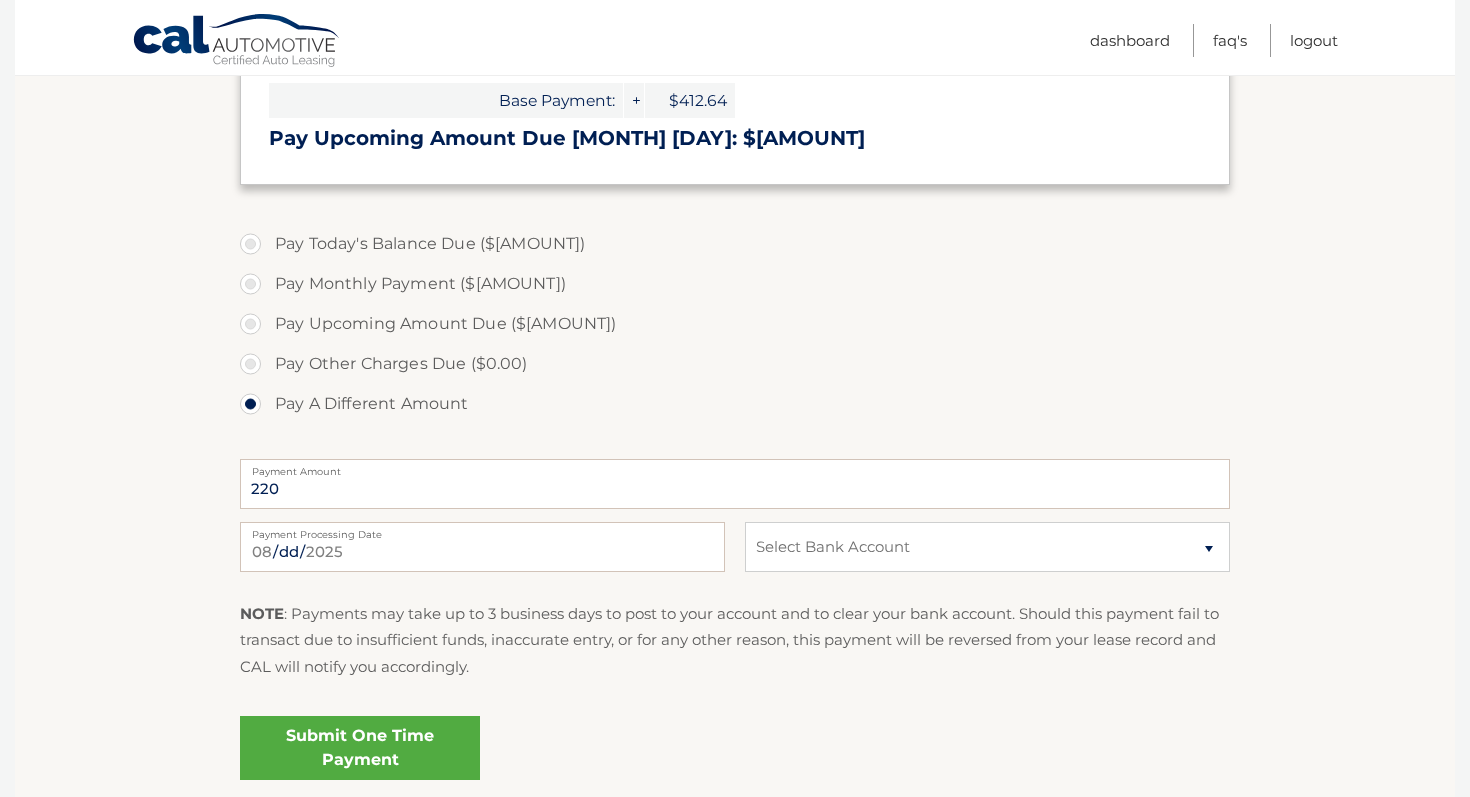 scroll, scrollTop: 657, scrollLeft: 0, axis: vertical 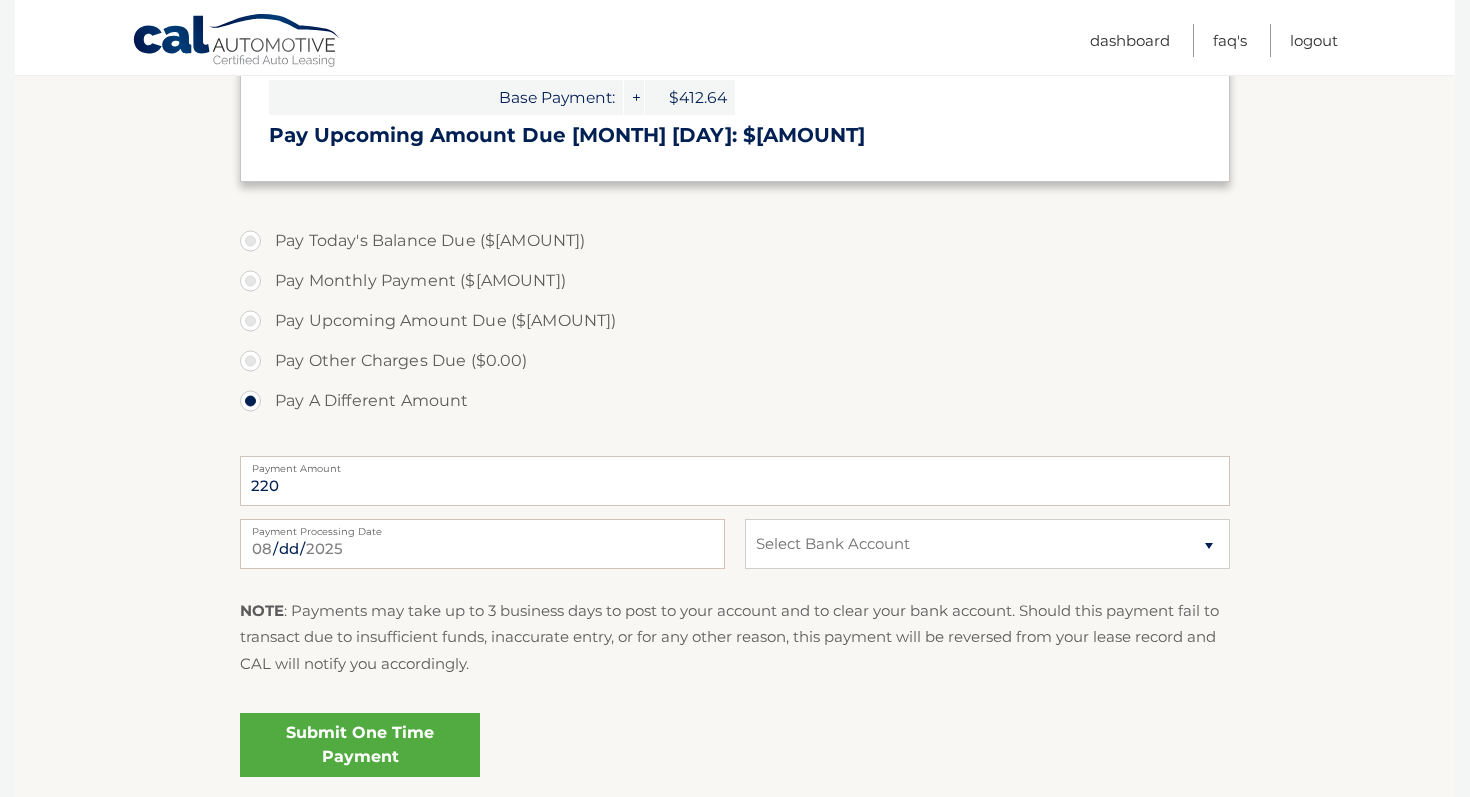 click on "Submit One Time Payment" at bounding box center (360, 745) 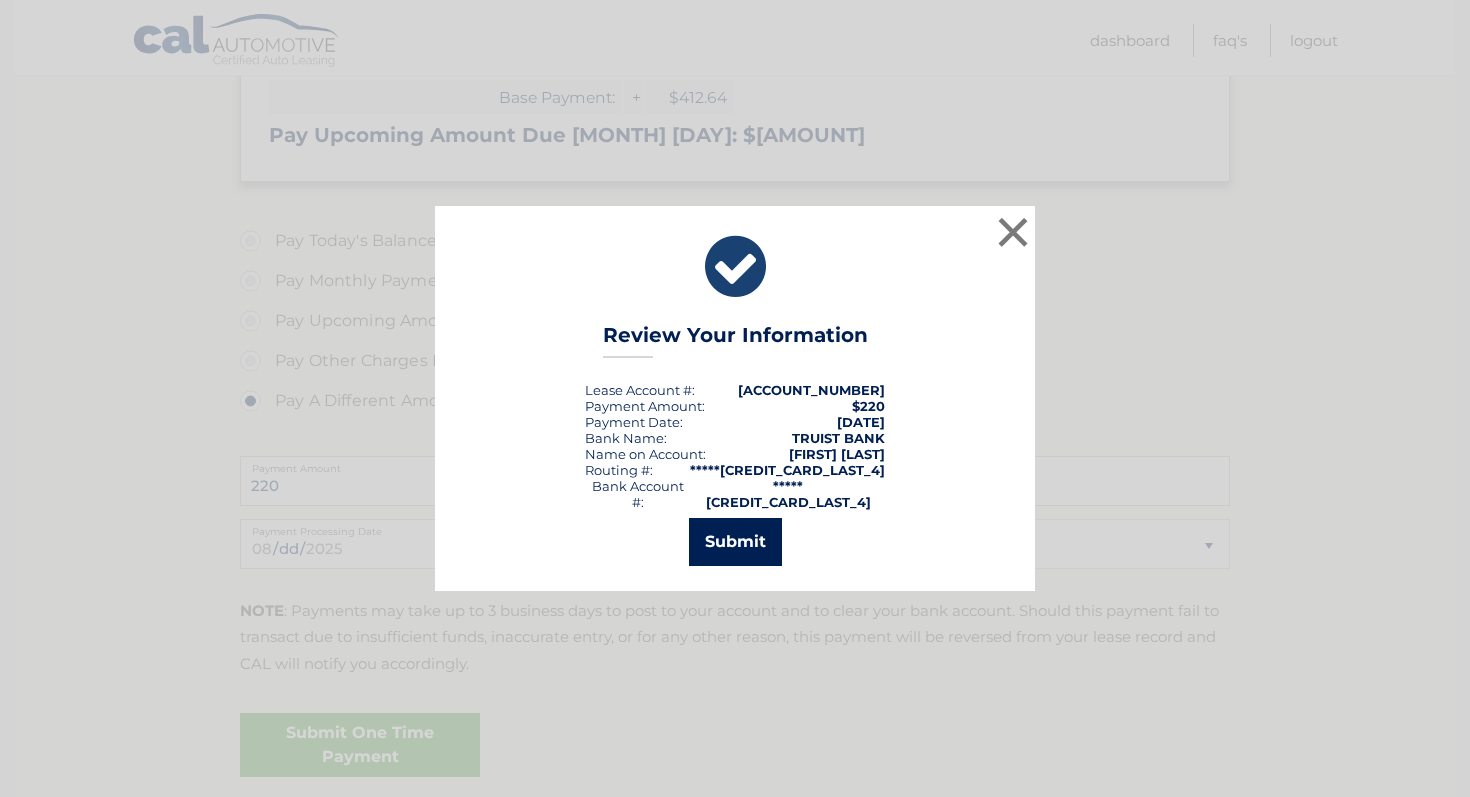 click on "Submit" at bounding box center (735, 542) 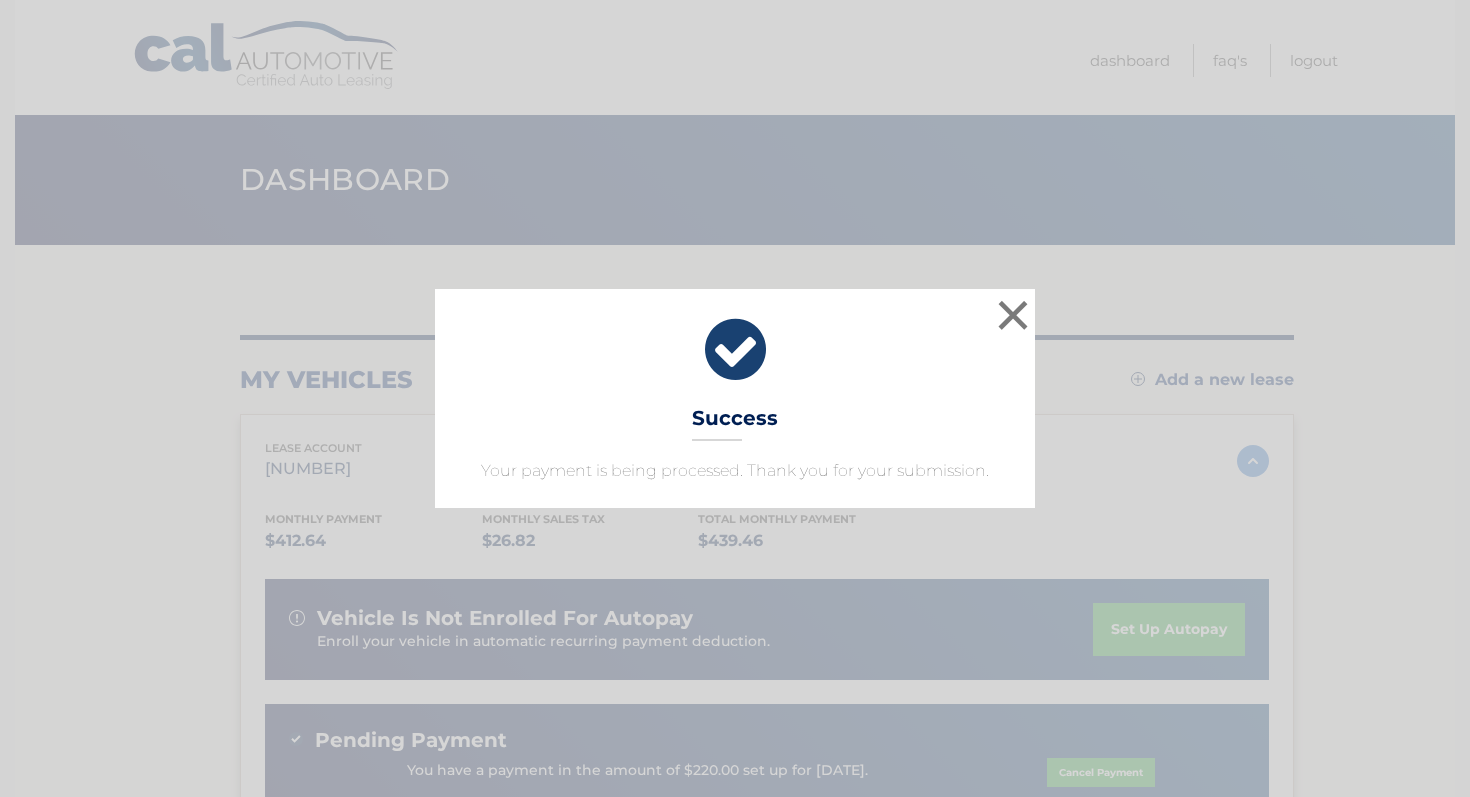 scroll, scrollTop: 0, scrollLeft: 0, axis: both 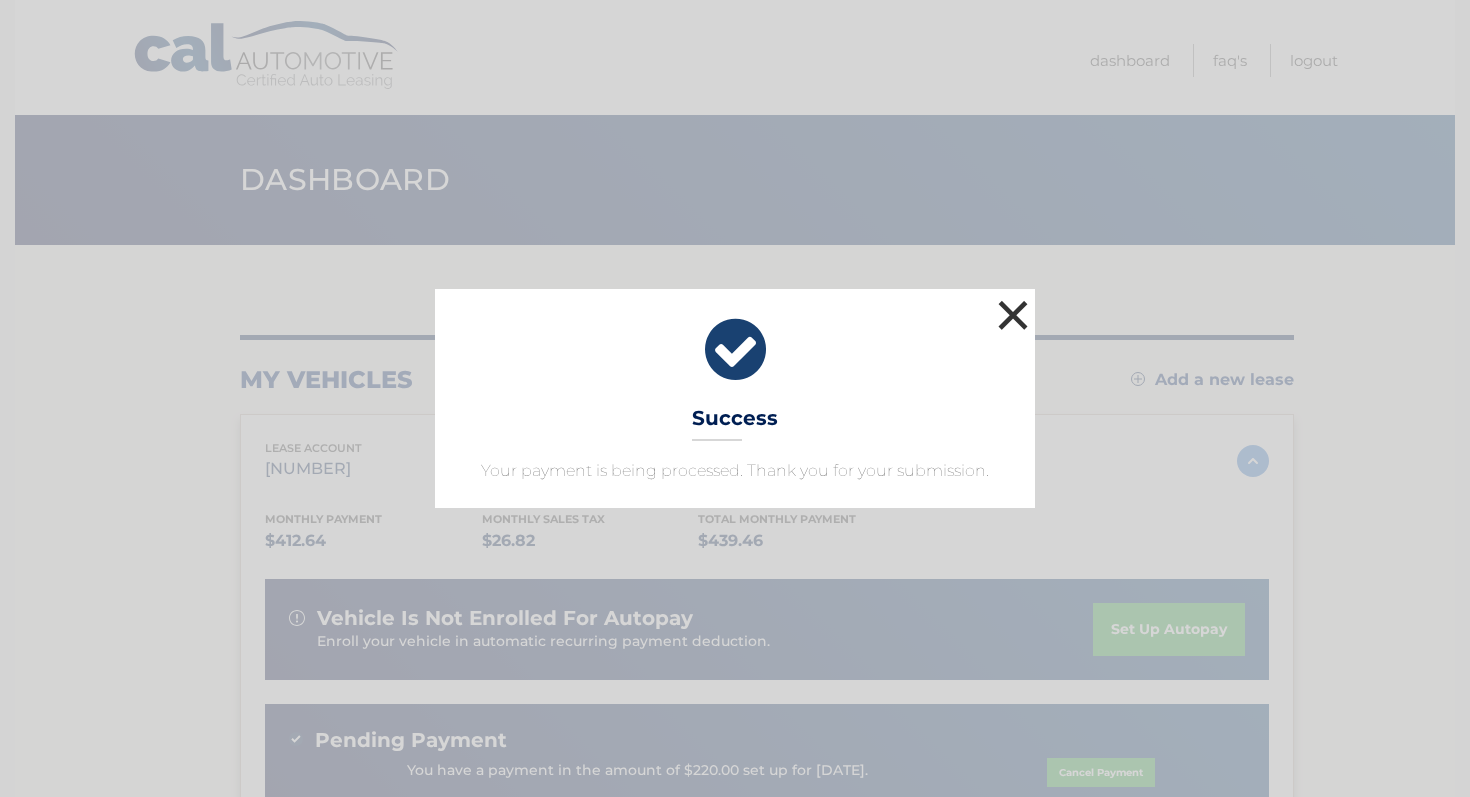 click on "×" at bounding box center [1013, 315] 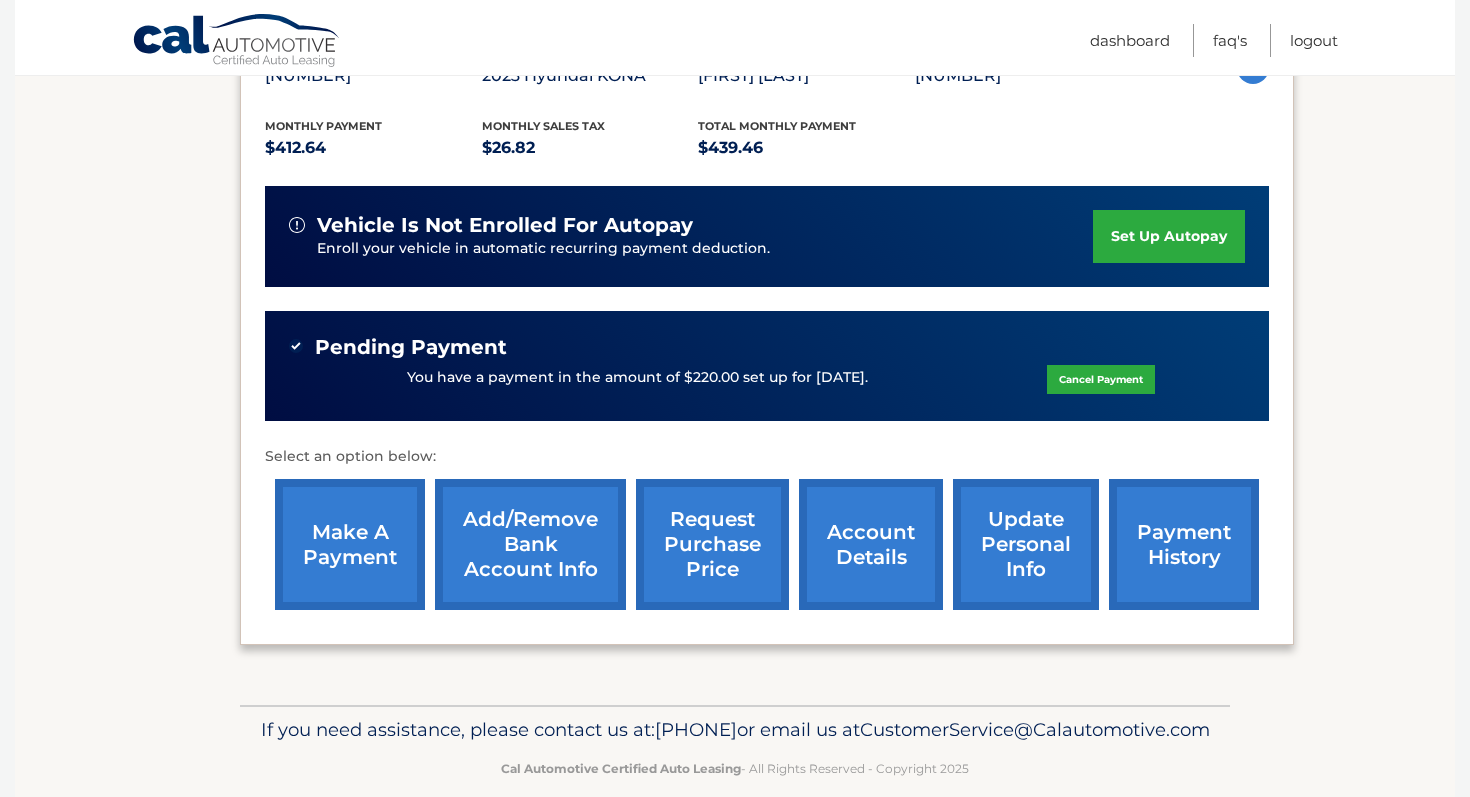 scroll, scrollTop: 397, scrollLeft: 0, axis: vertical 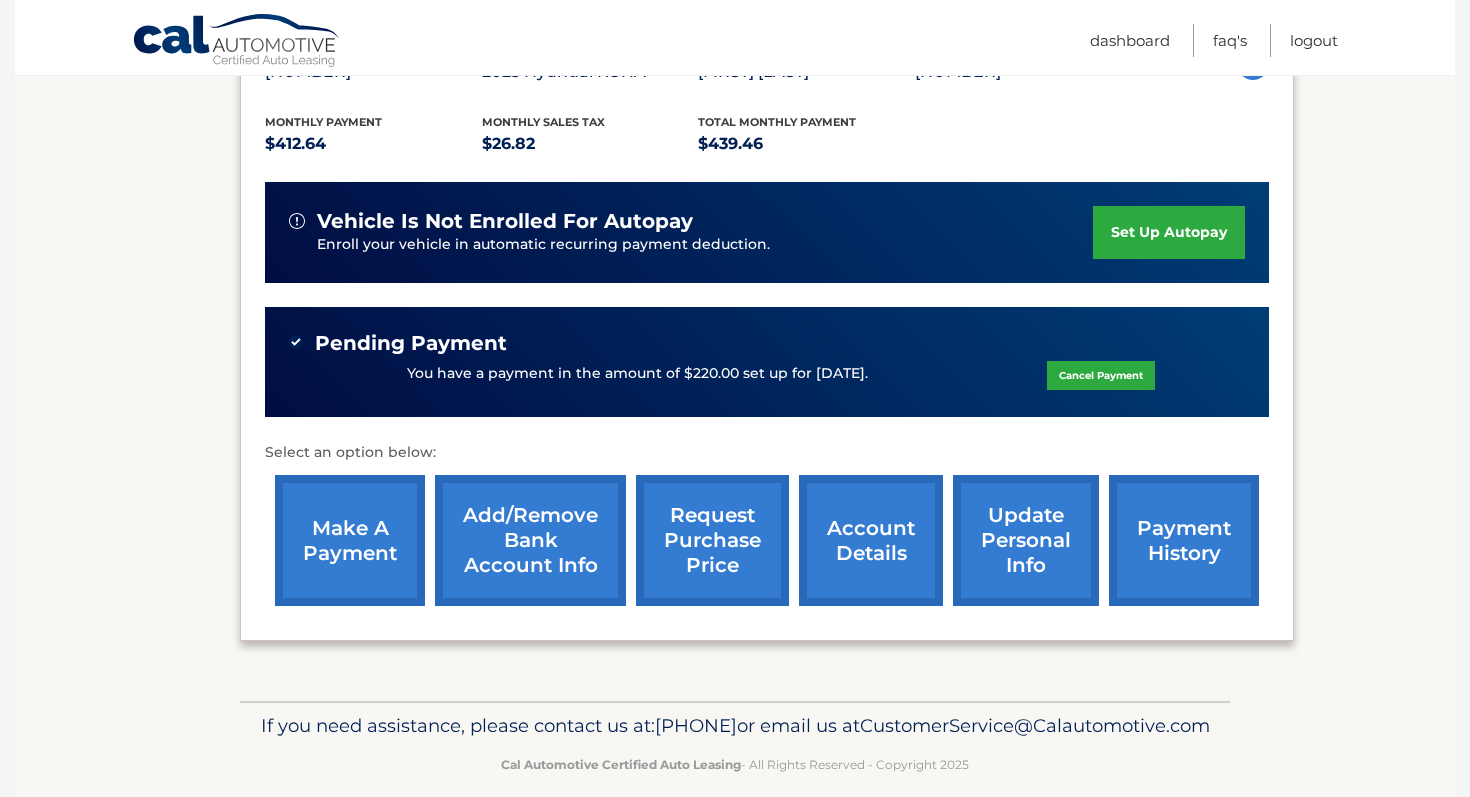 click on "account details" at bounding box center [871, 540] 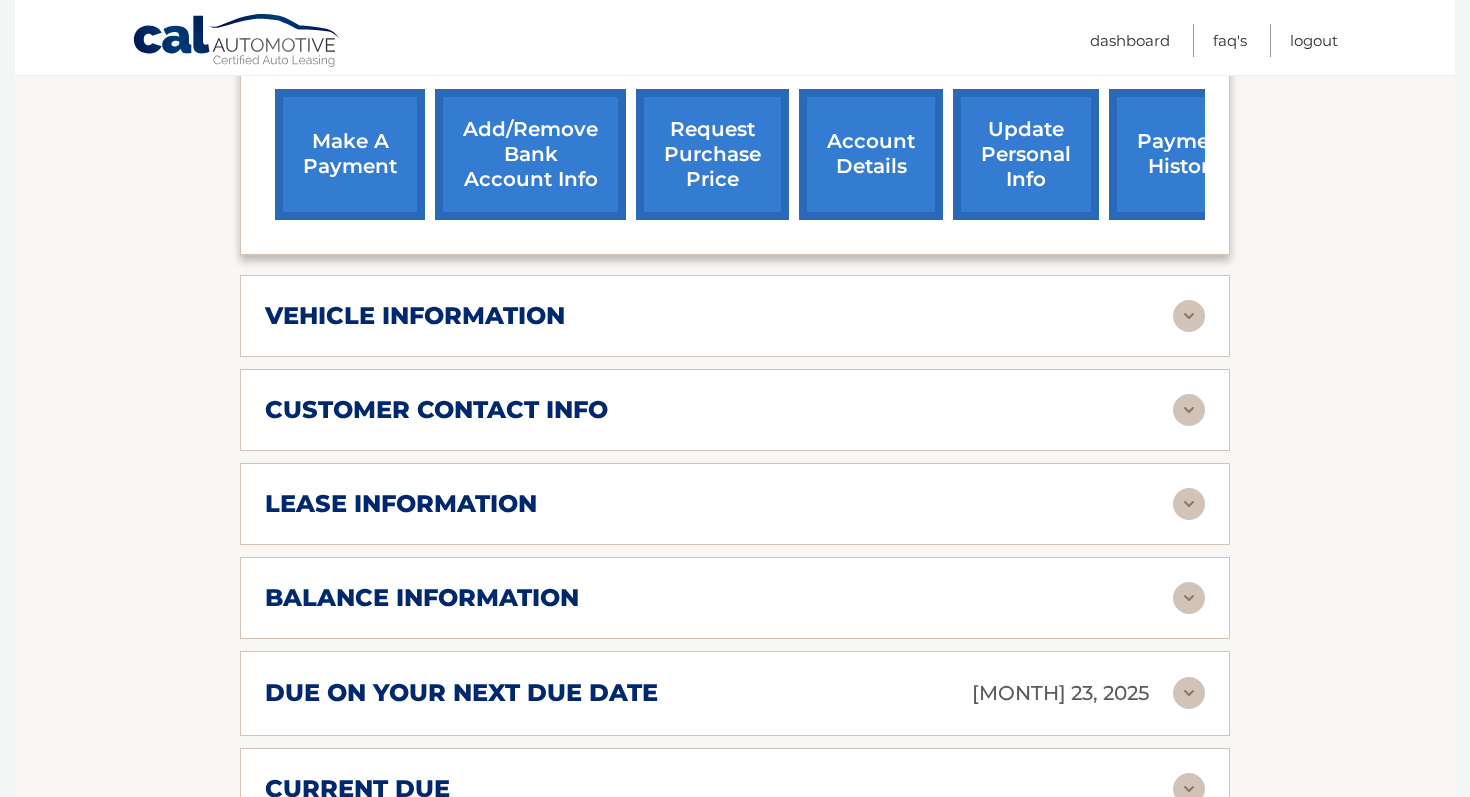 scroll, scrollTop: 852, scrollLeft: 0, axis: vertical 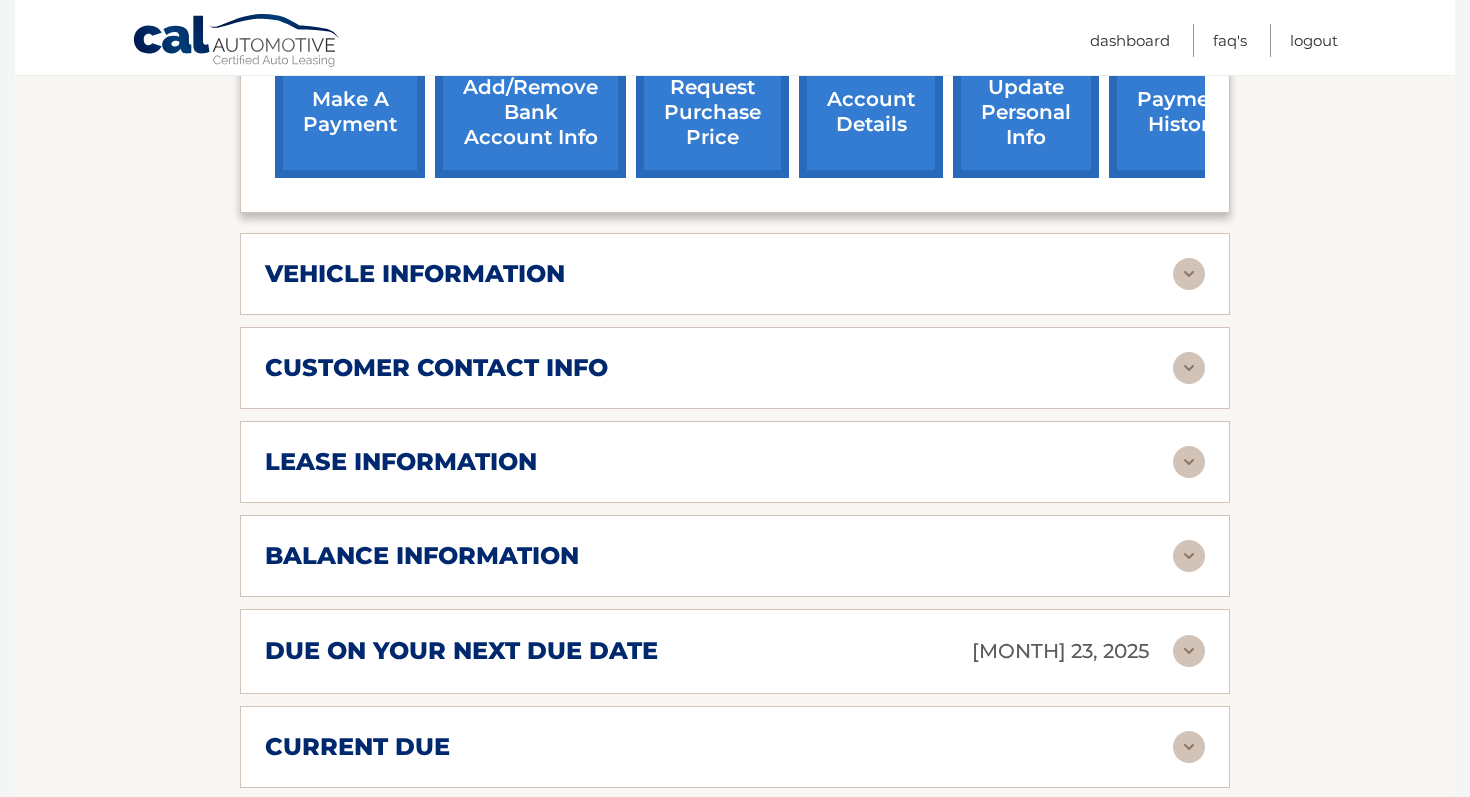 click at bounding box center [1189, 462] 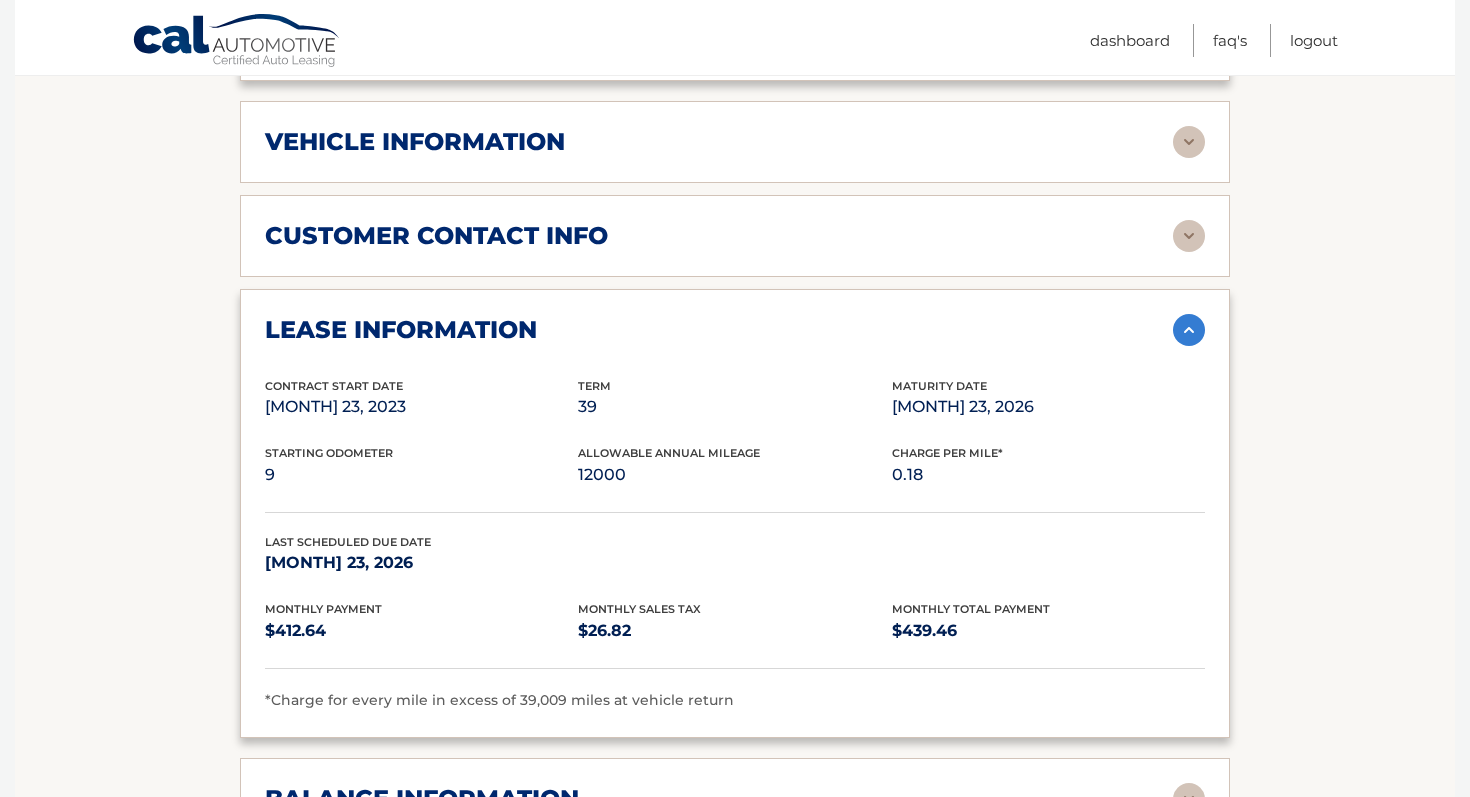scroll, scrollTop: 1016, scrollLeft: 0, axis: vertical 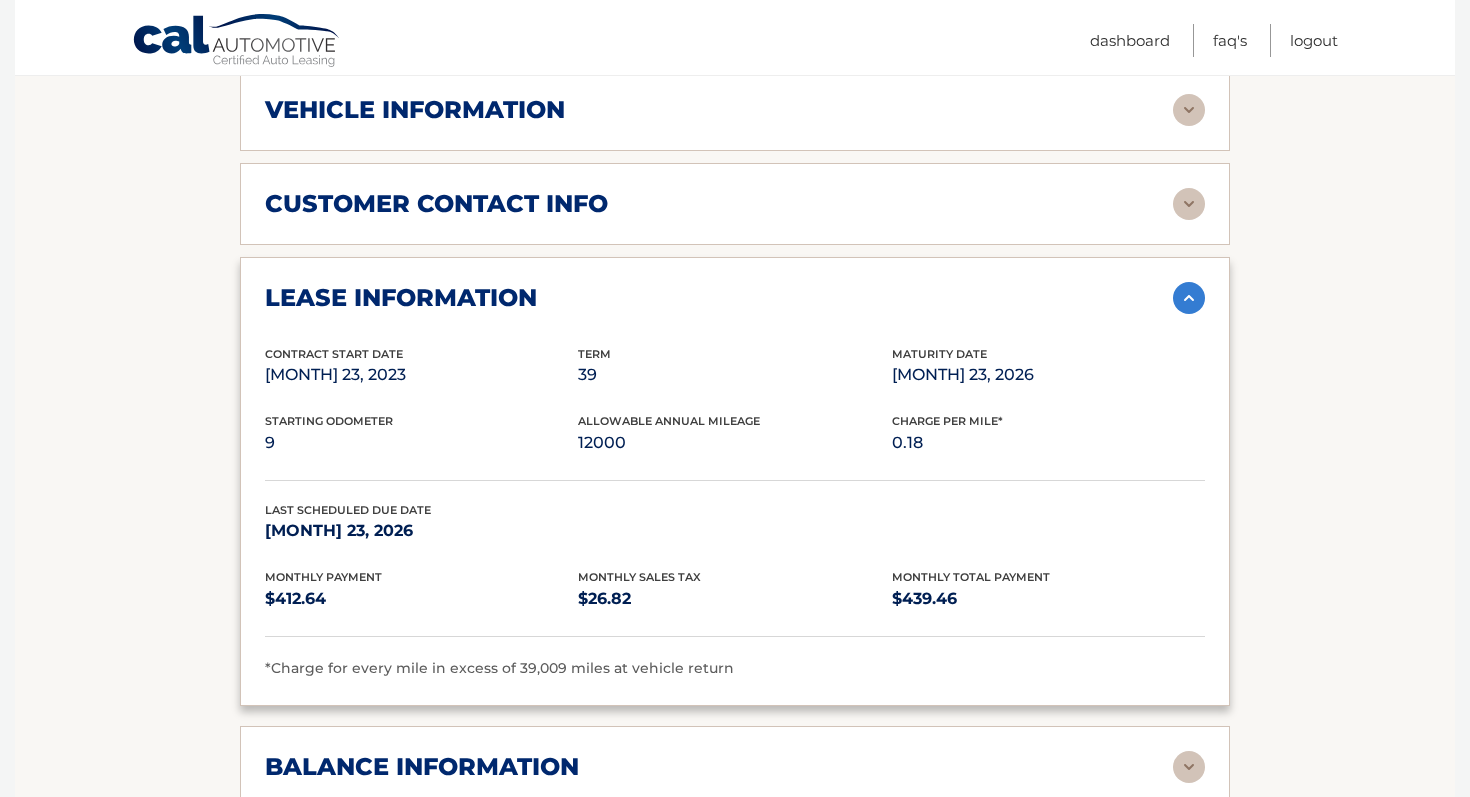 click at bounding box center [1189, 298] 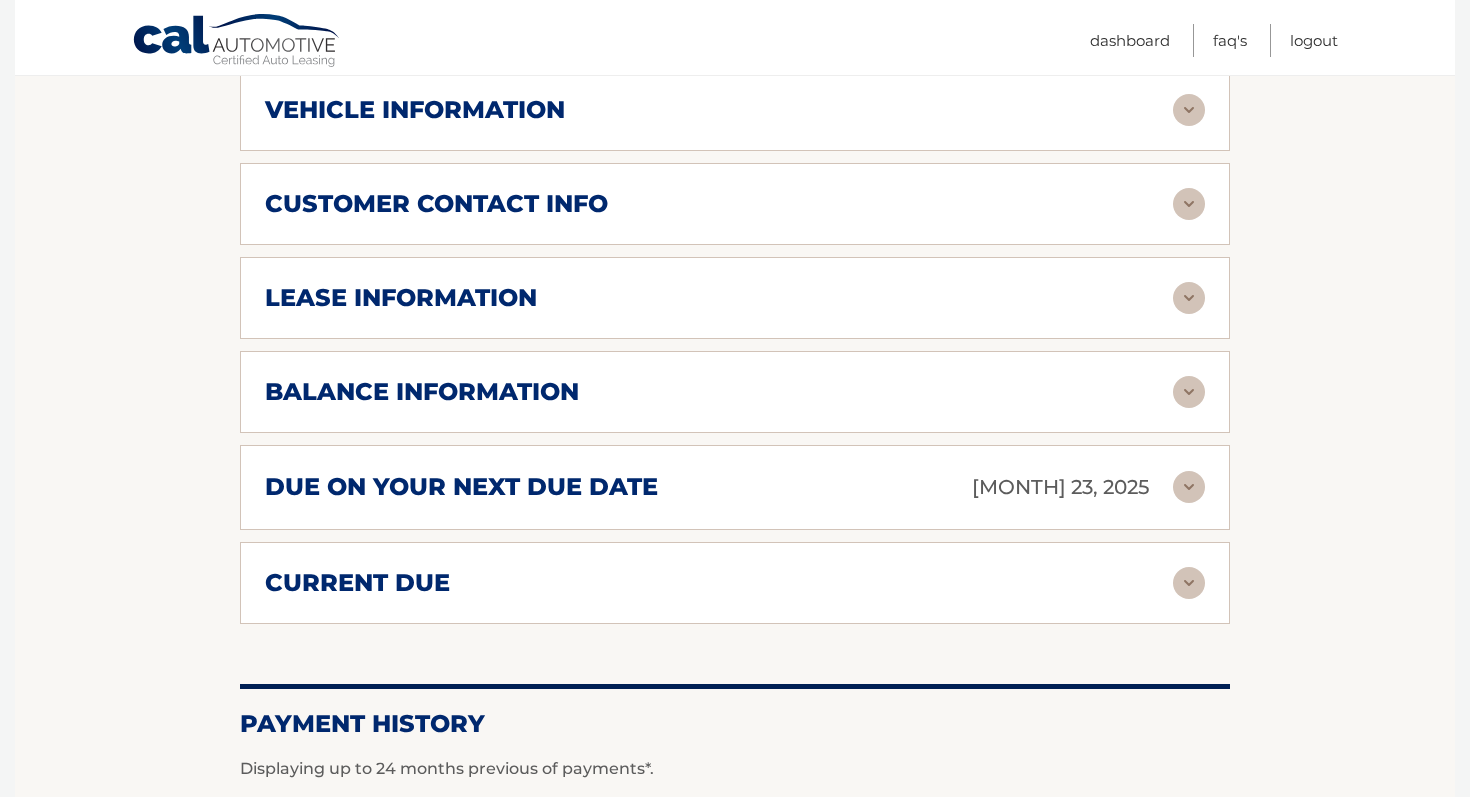 click at bounding box center (1189, 392) 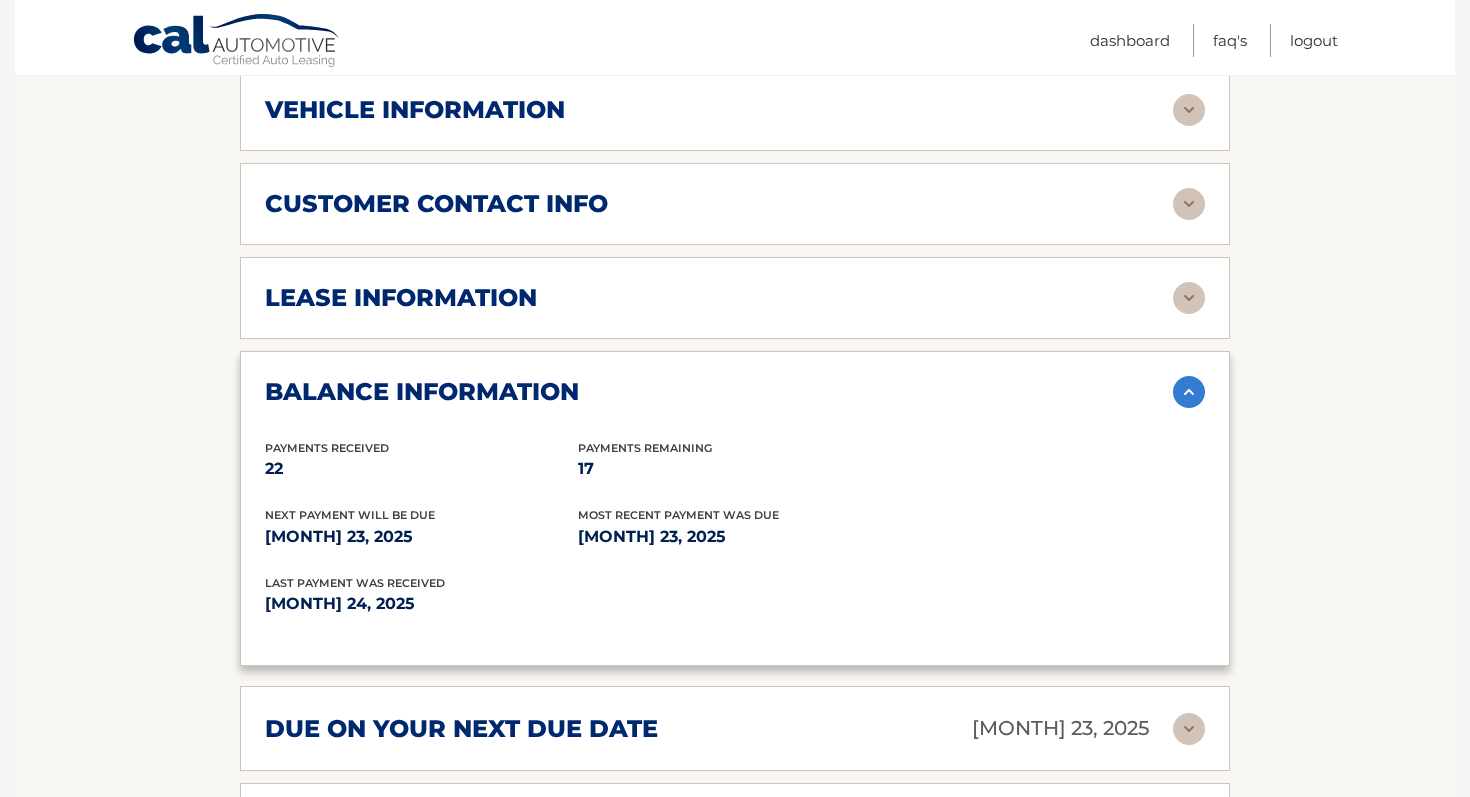 click at bounding box center [1189, 392] 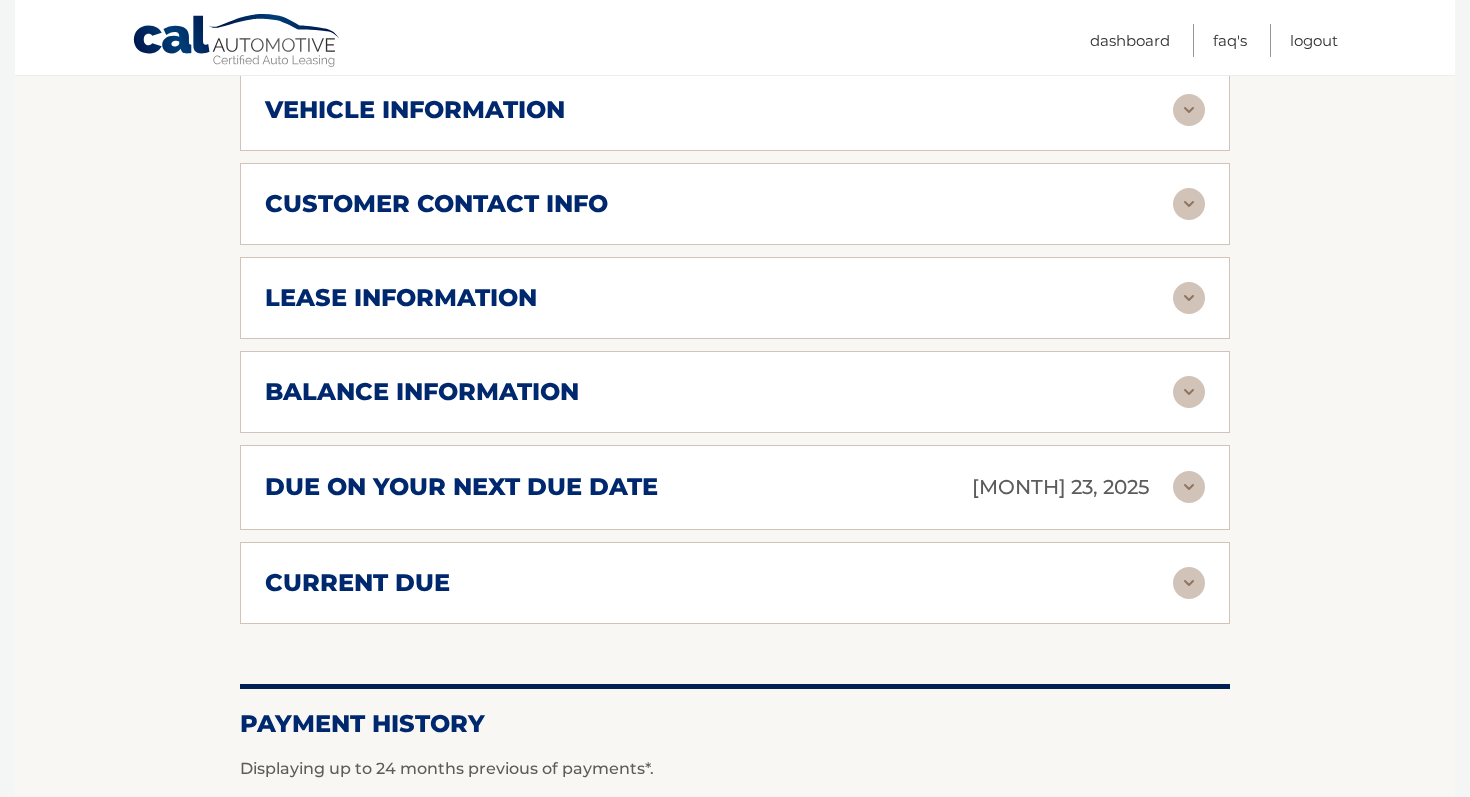 click on "current due
Late Charges
$[AMOUNT]
Miscelleneous Charges*
$[AMOUNT]
Sales Tax
$[AMOUNT]
payments
$[AMOUNT]
total
$[AMOUNT]" at bounding box center [735, 583] 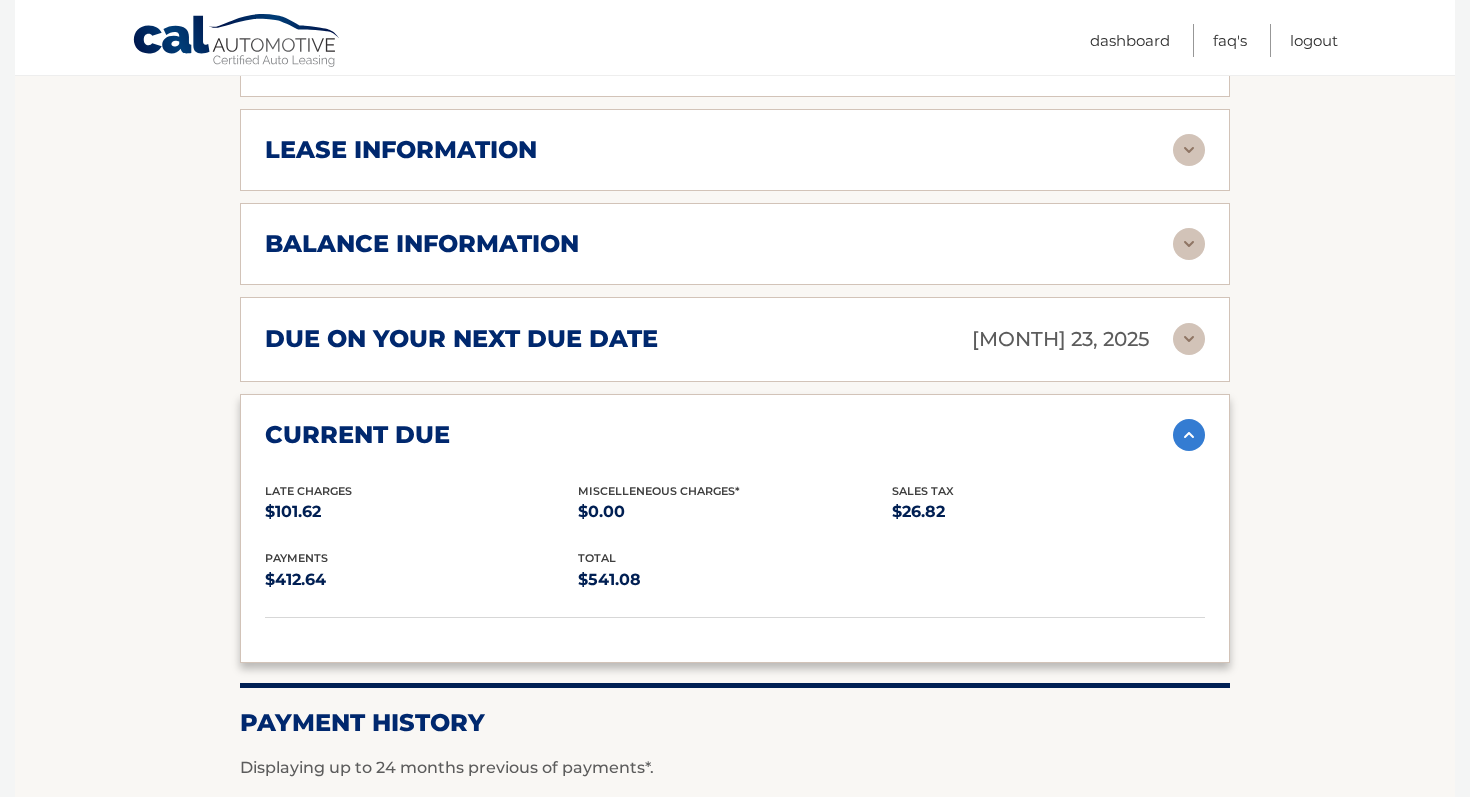 scroll, scrollTop: 1166, scrollLeft: 0, axis: vertical 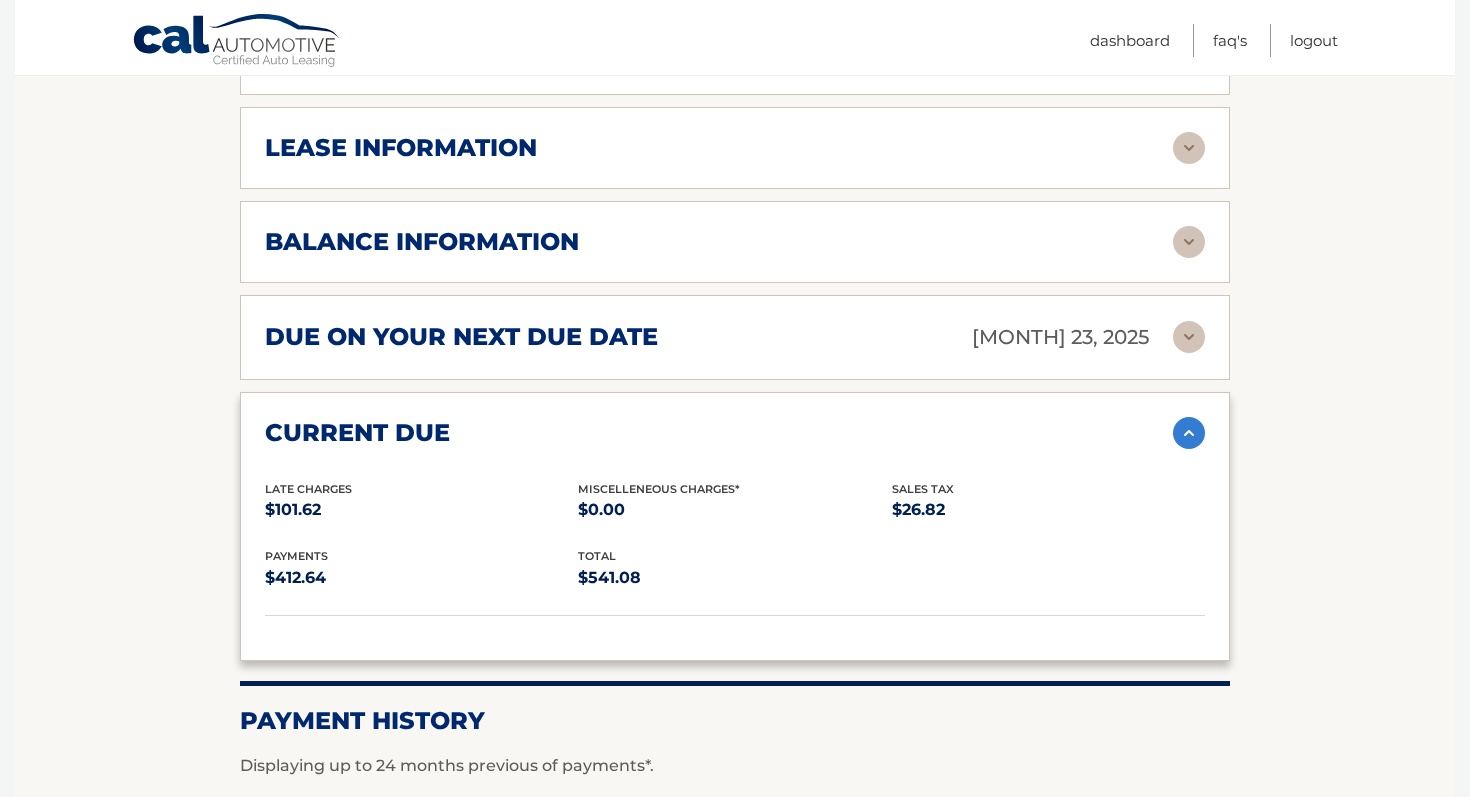 click at bounding box center [1189, 433] 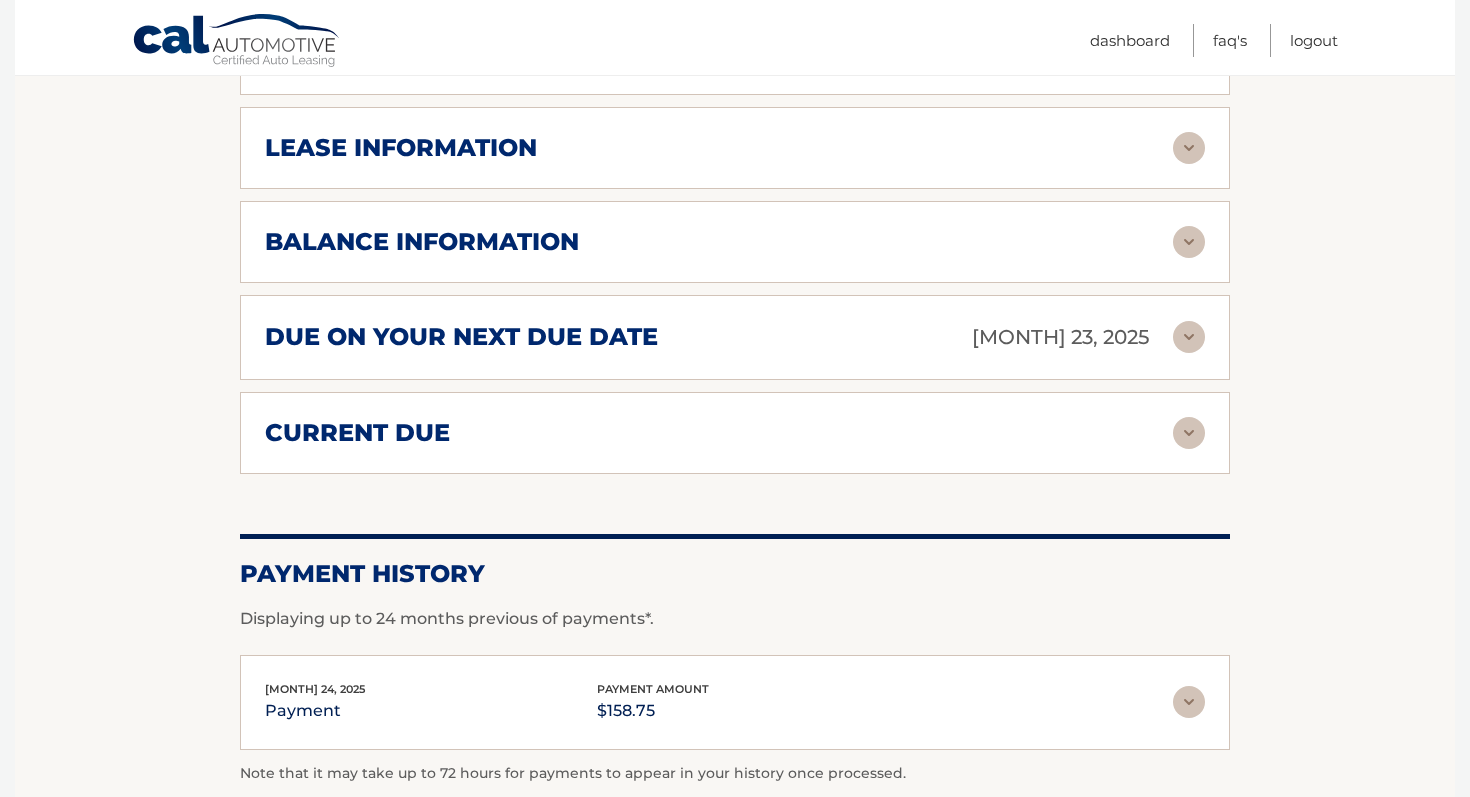 click at bounding box center [1189, 337] 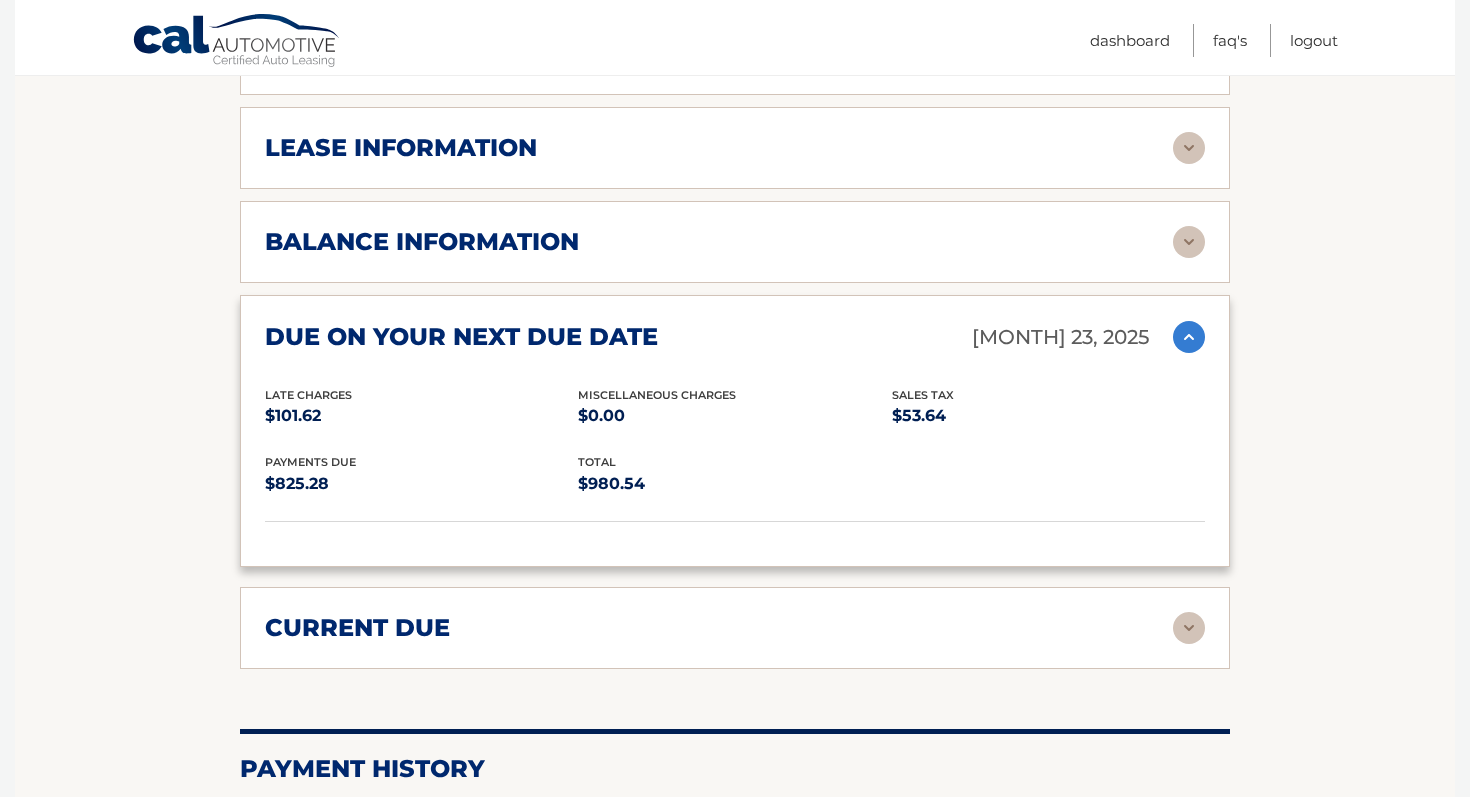 click at bounding box center [1189, 337] 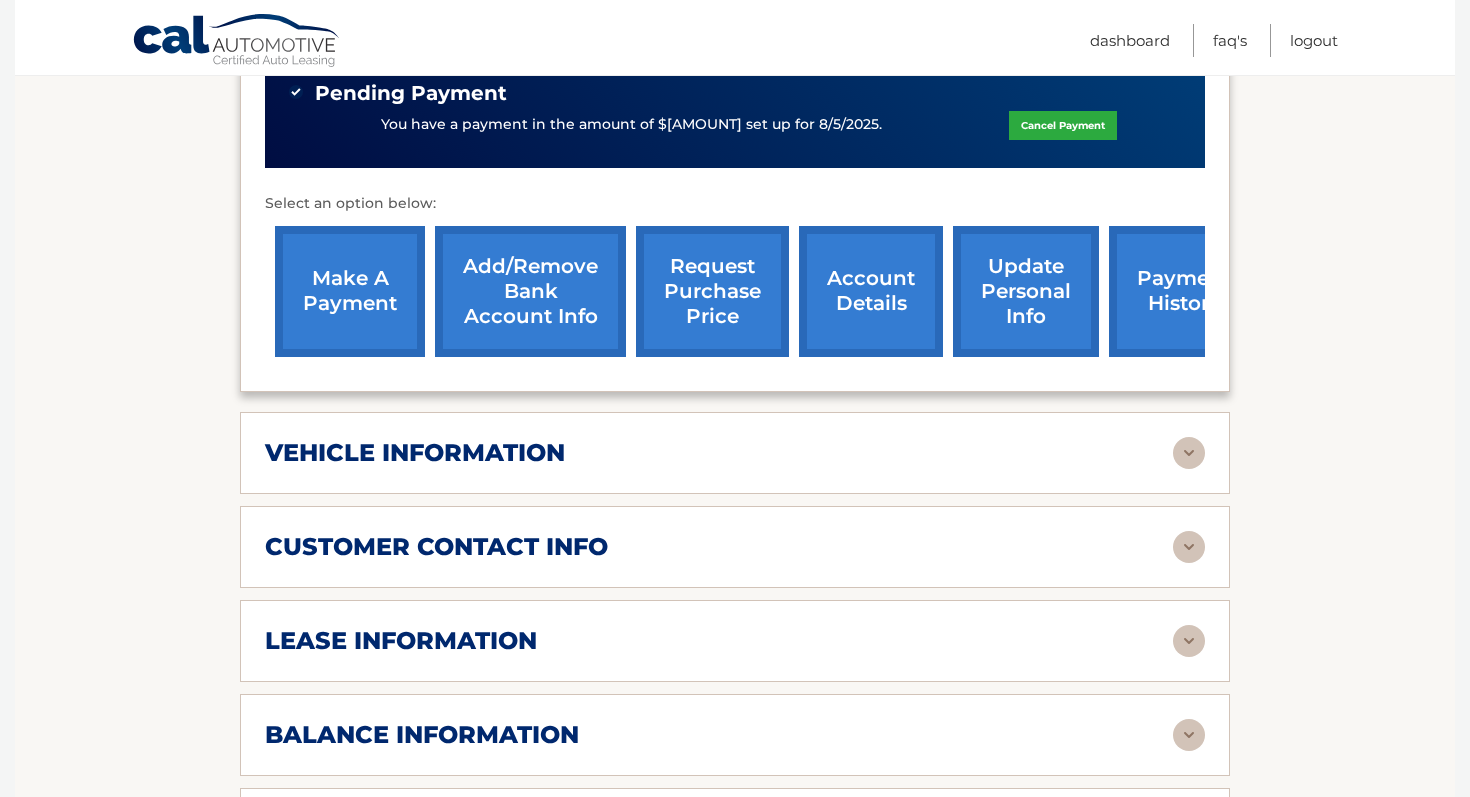 scroll, scrollTop: 671, scrollLeft: 0, axis: vertical 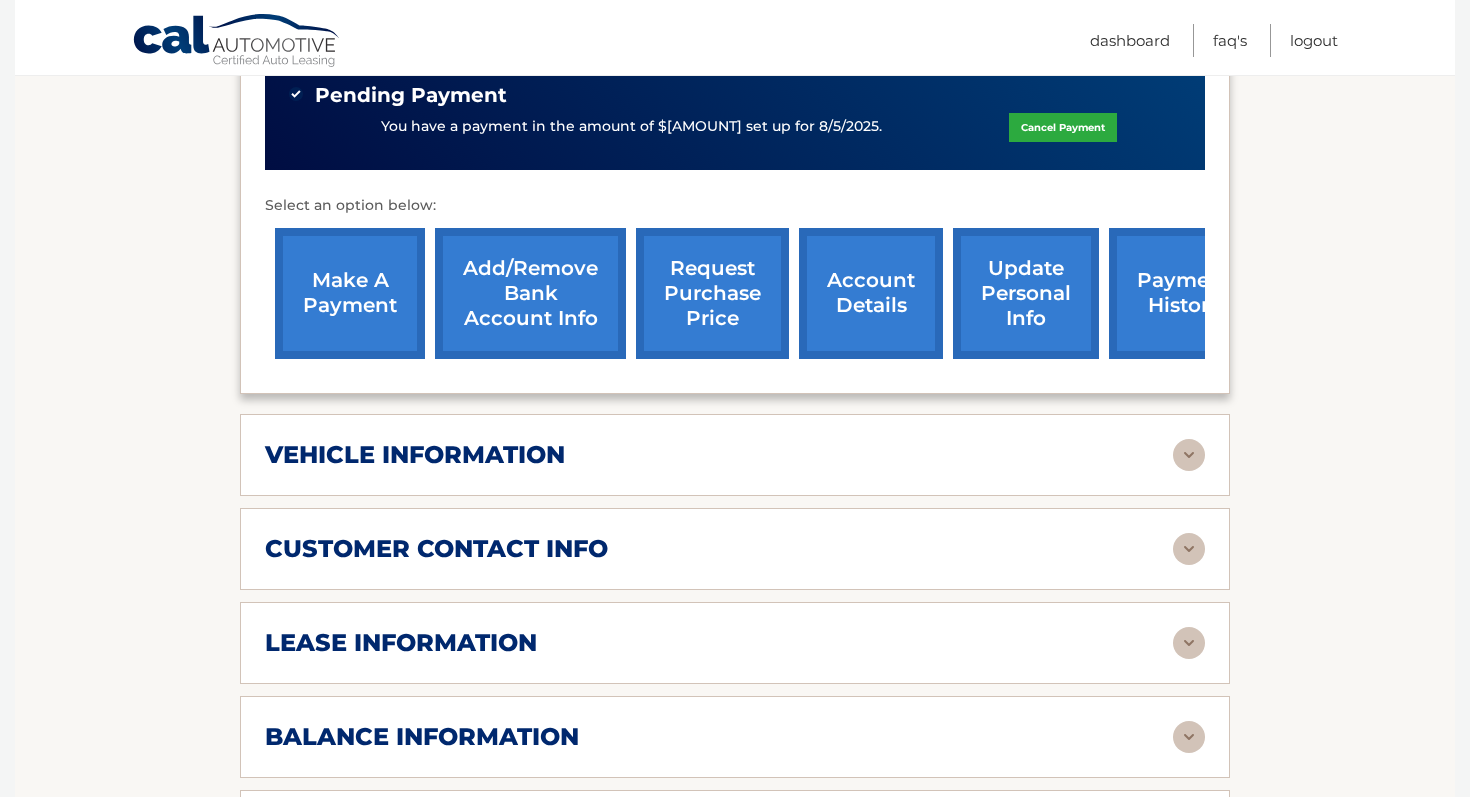 click at bounding box center [1189, 455] 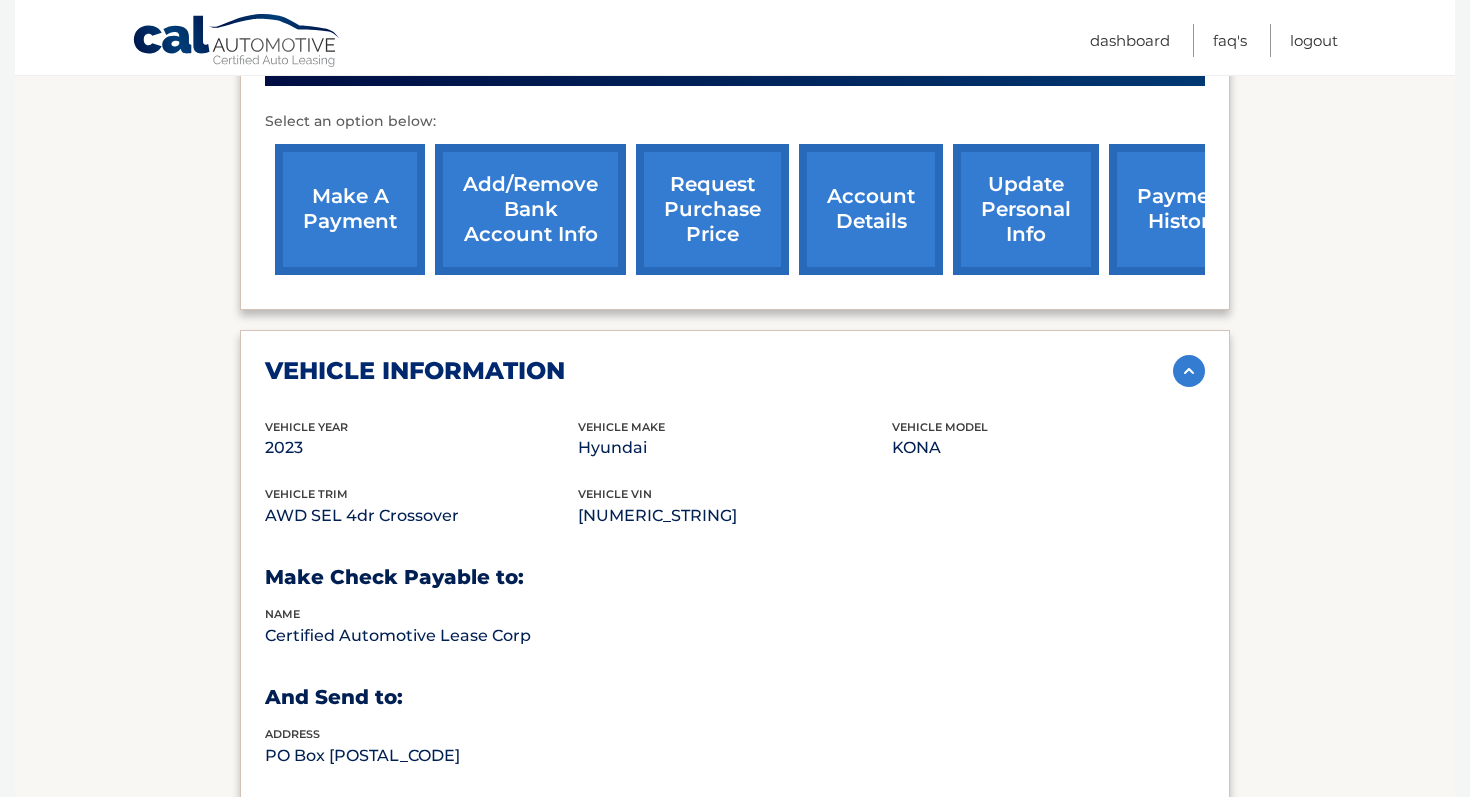 scroll, scrollTop: 754, scrollLeft: 0, axis: vertical 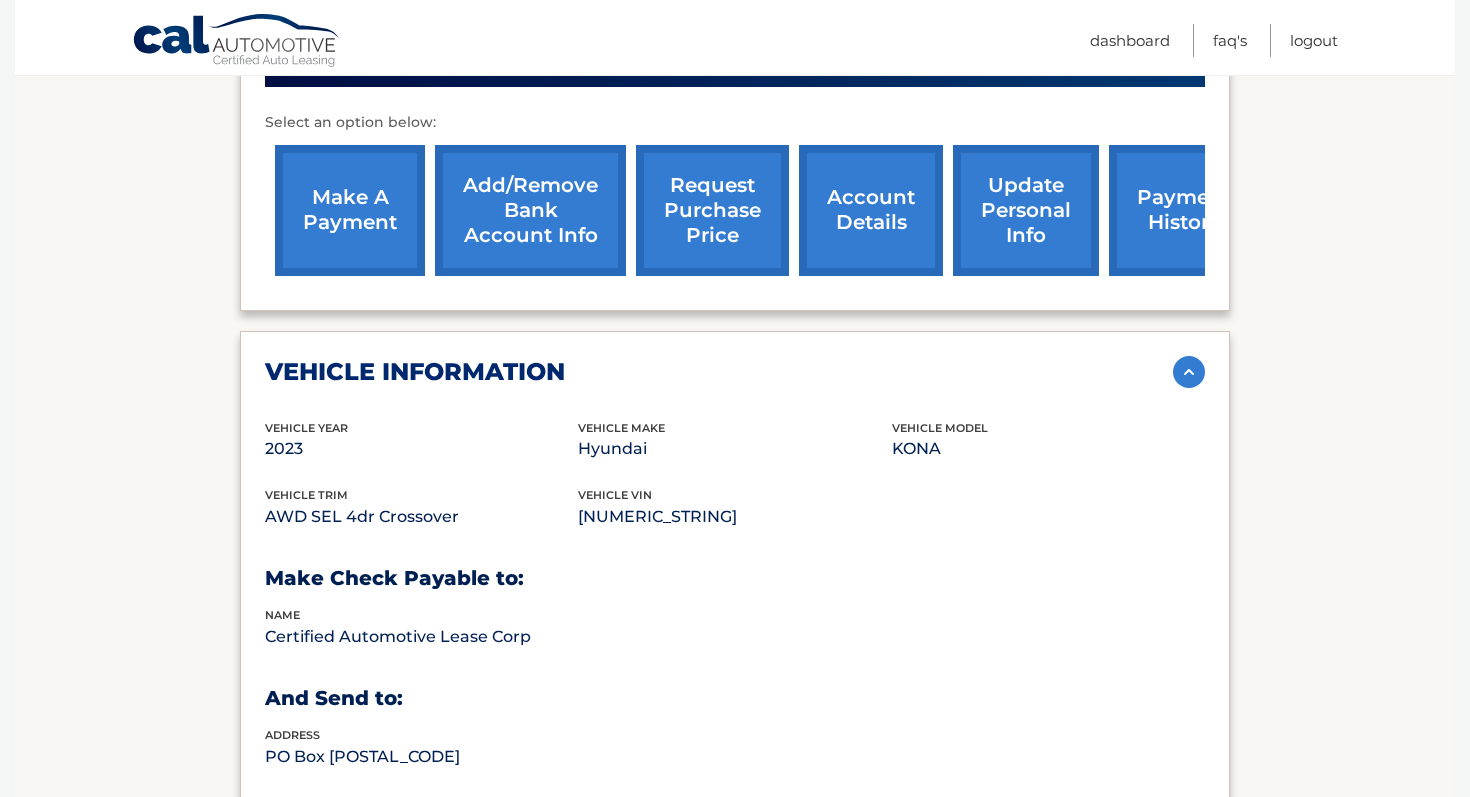 click at bounding box center [1189, 372] 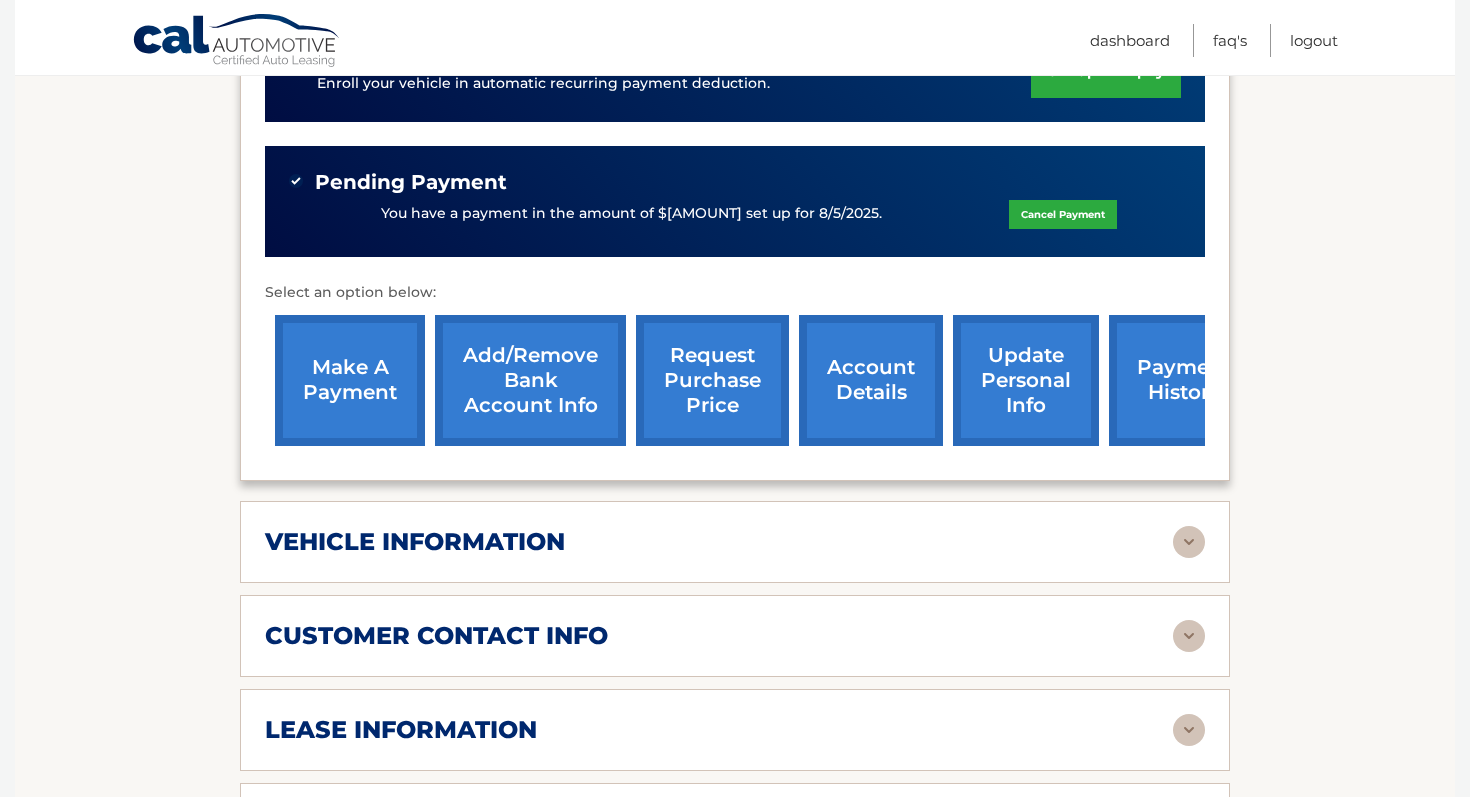 scroll, scrollTop: 600, scrollLeft: 0, axis: vertical 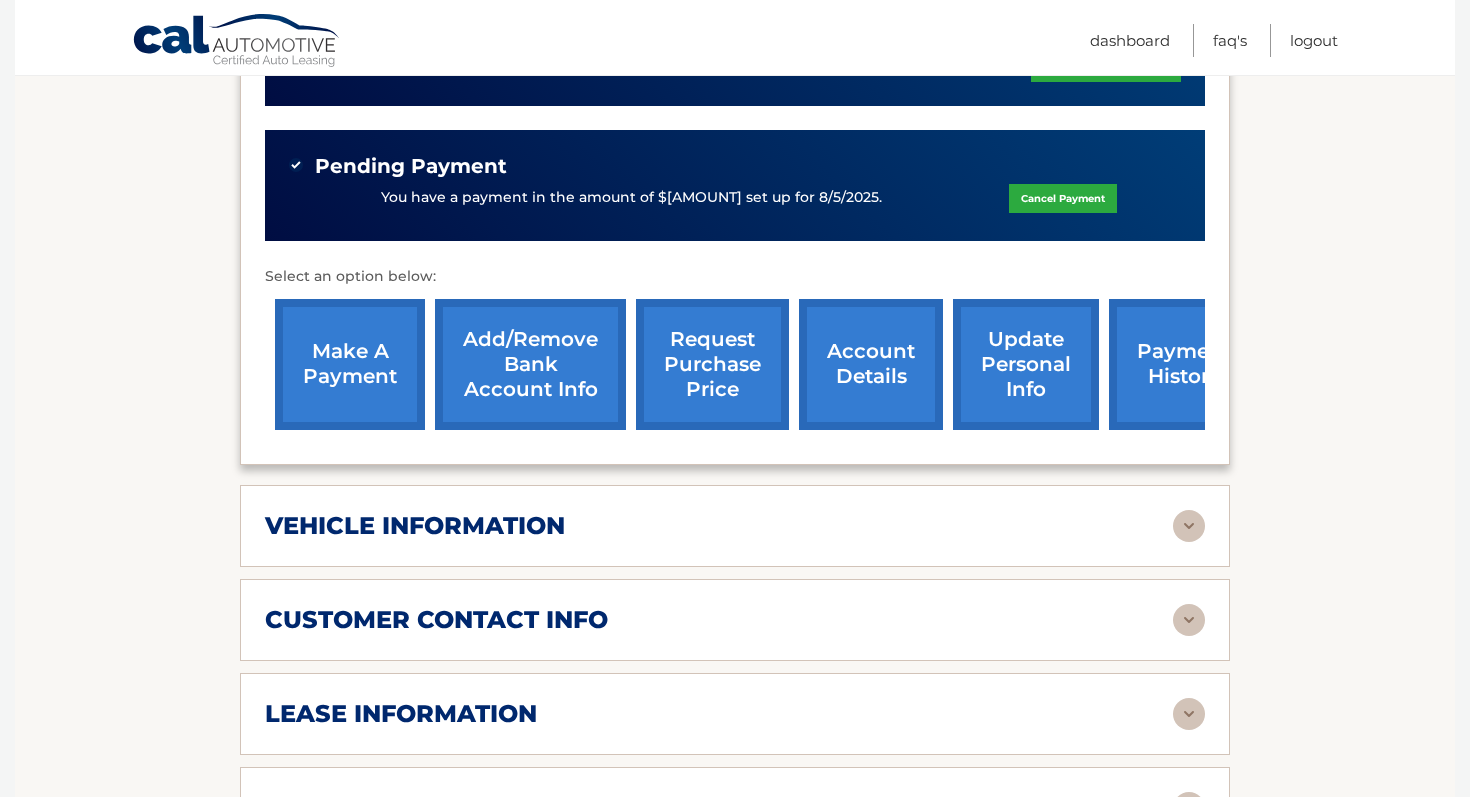 click on "account details" at bounding box center (871, 364) 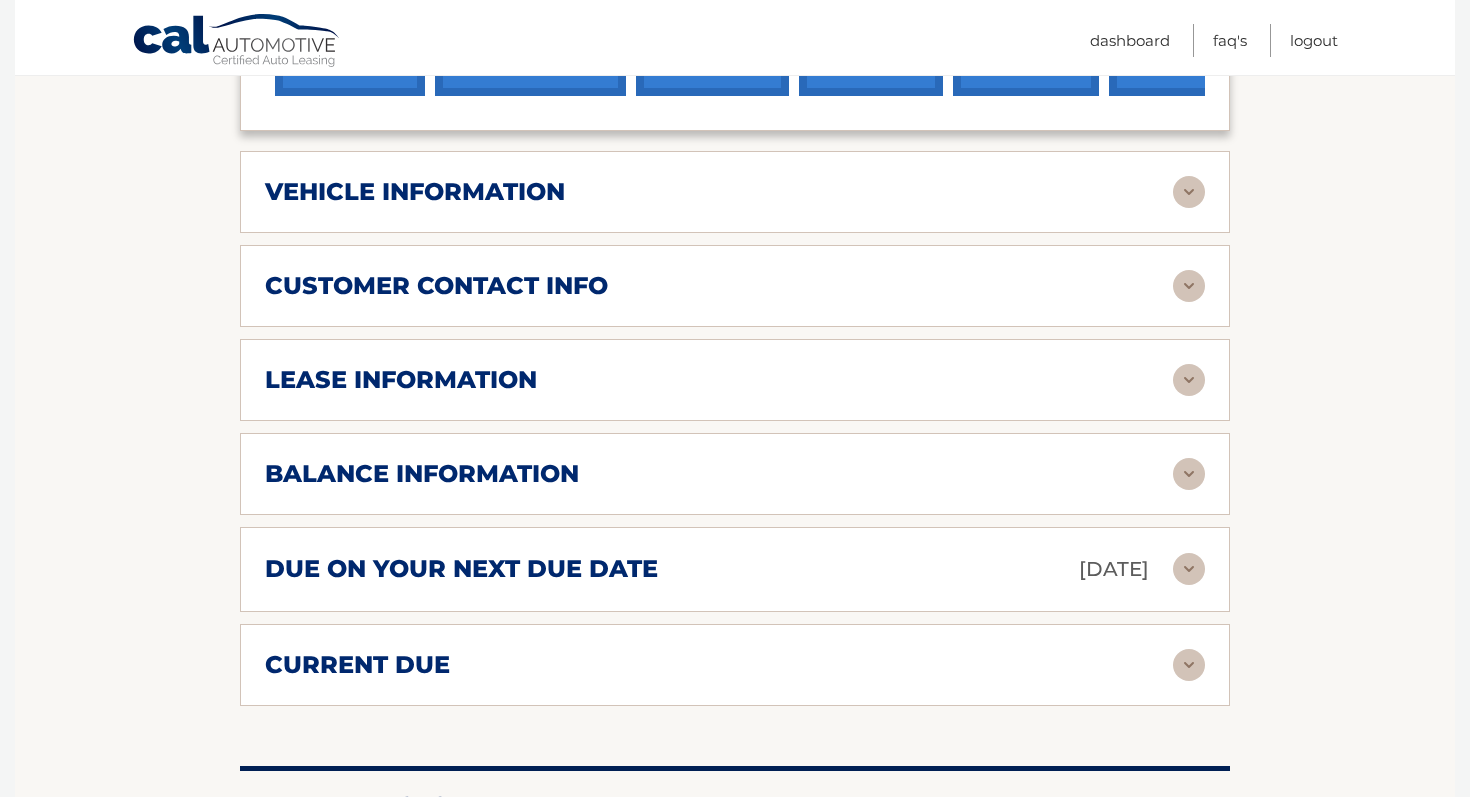 scroll, scrollTop: 941, scrollLeft: 0, axis: vertical 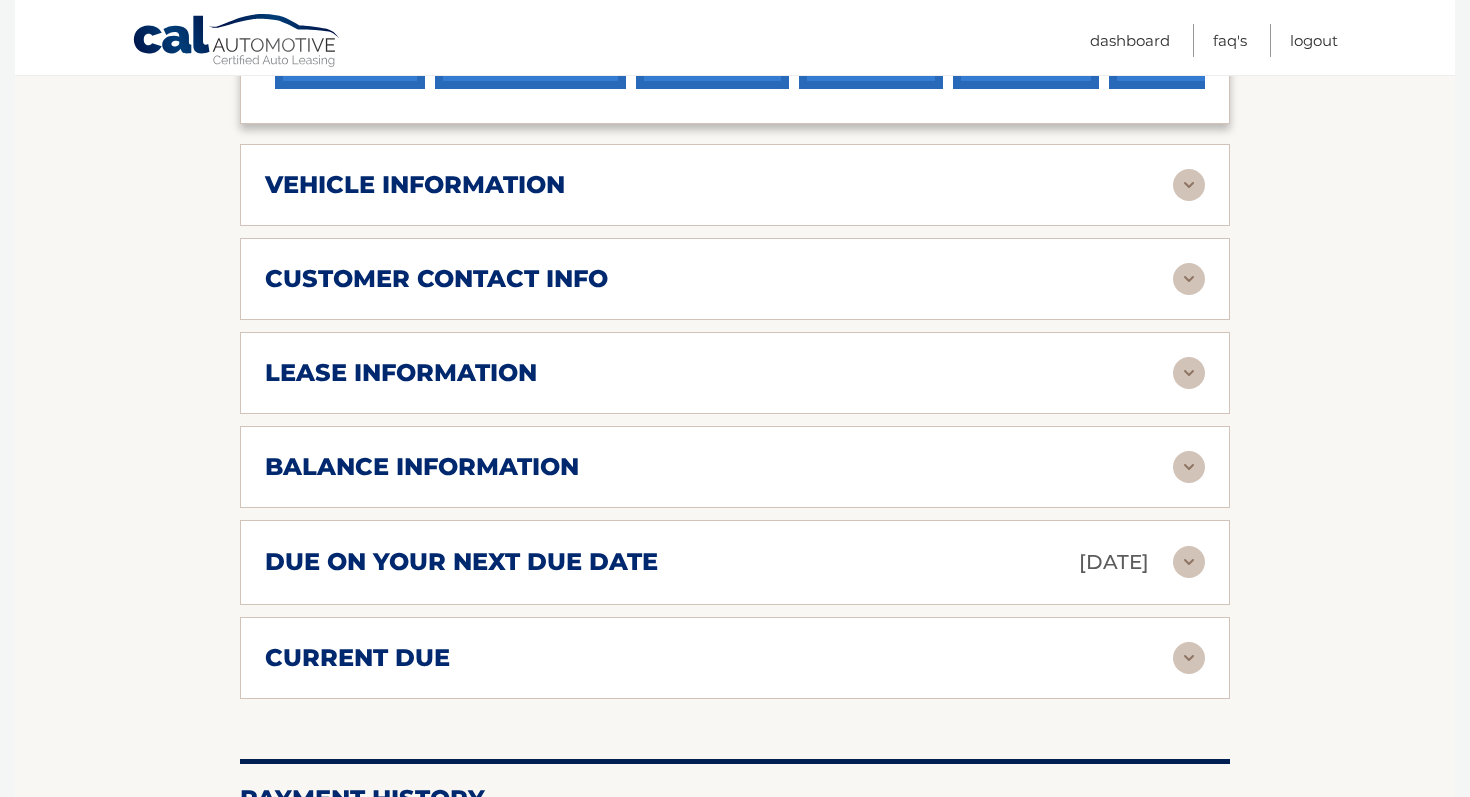 click on "lease information" at bounding box center (719, 373) 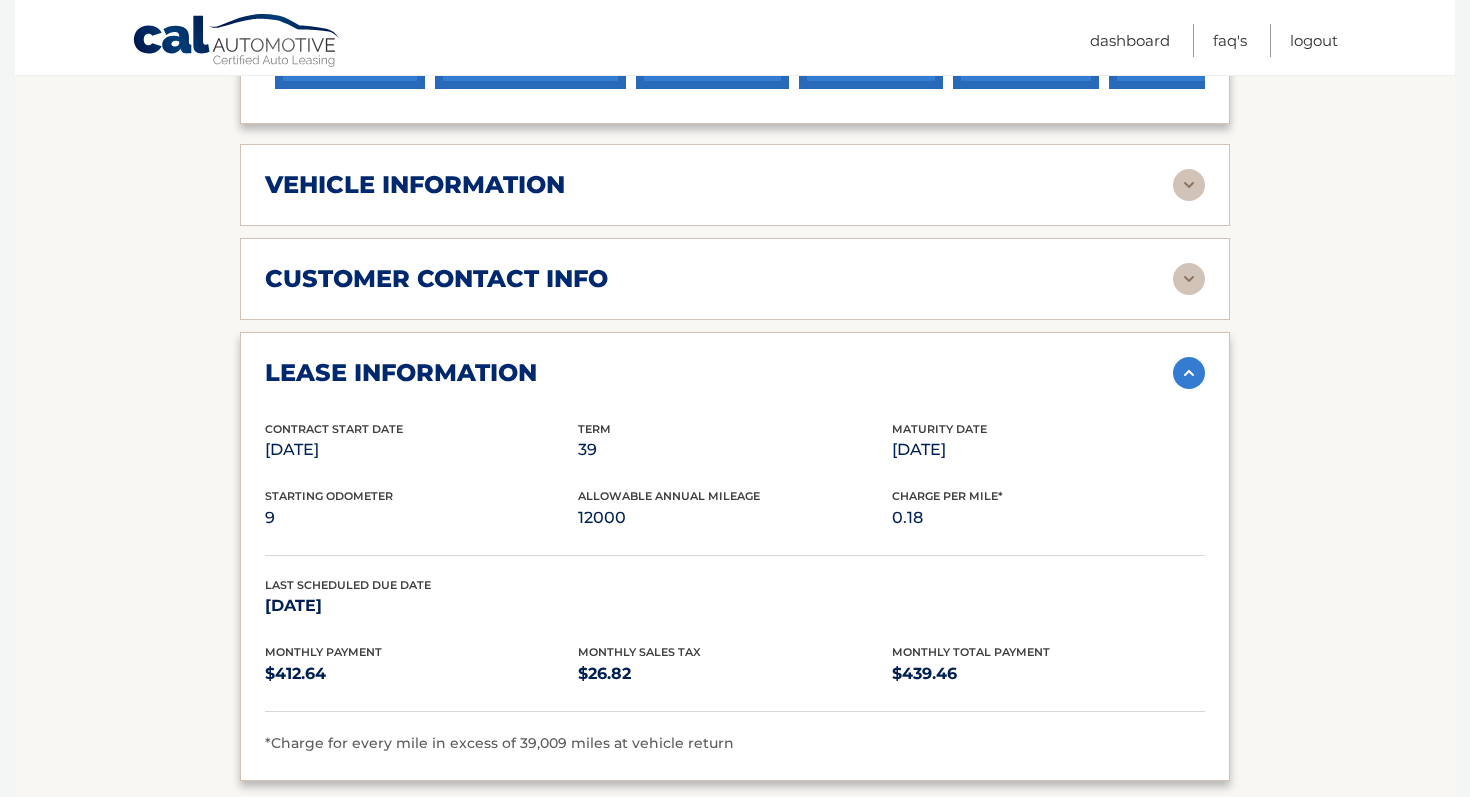 click on "lease information" at bounding box center [719, 373] 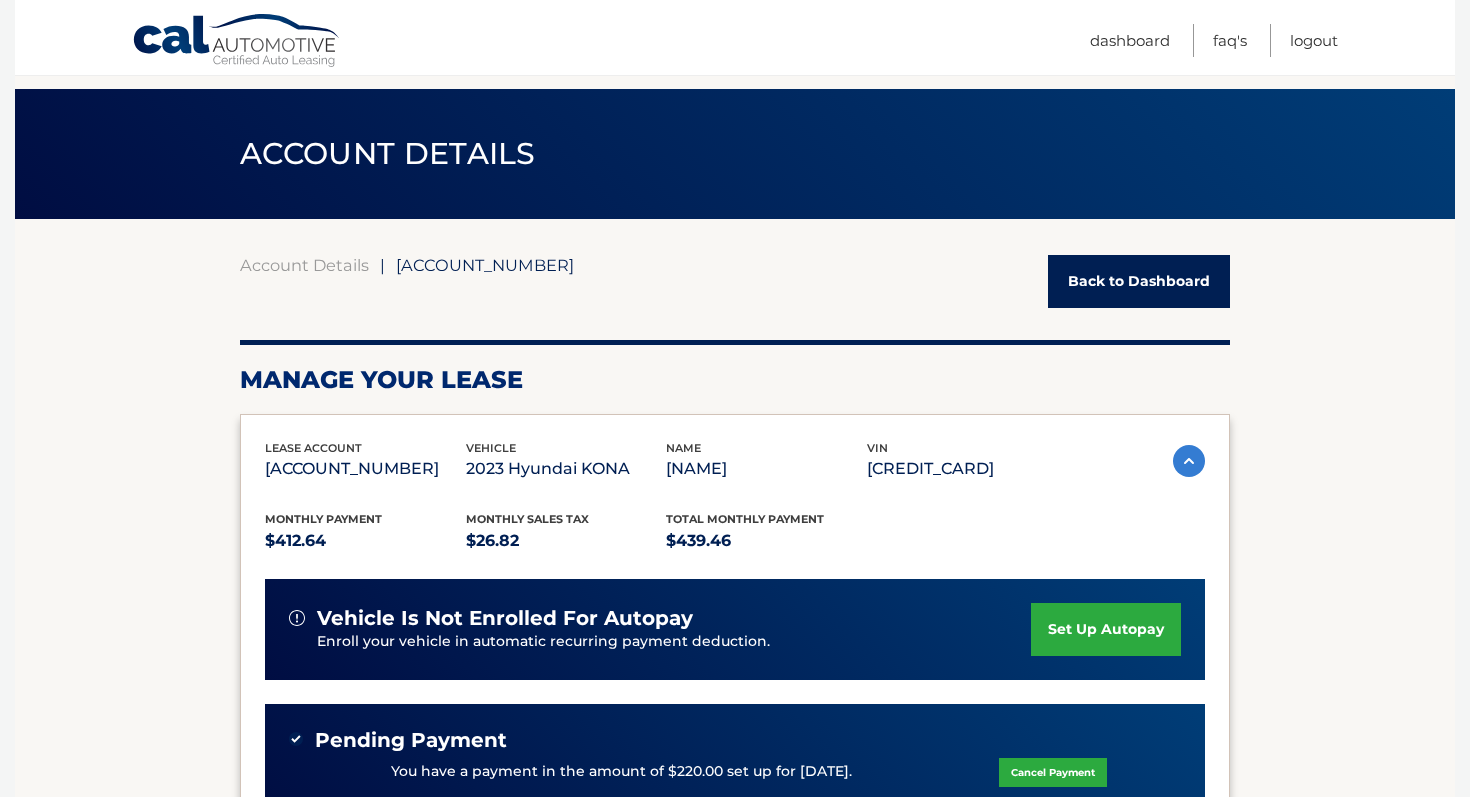 scroll, scrollTop: 0, scrollLeft: 0, axis: both 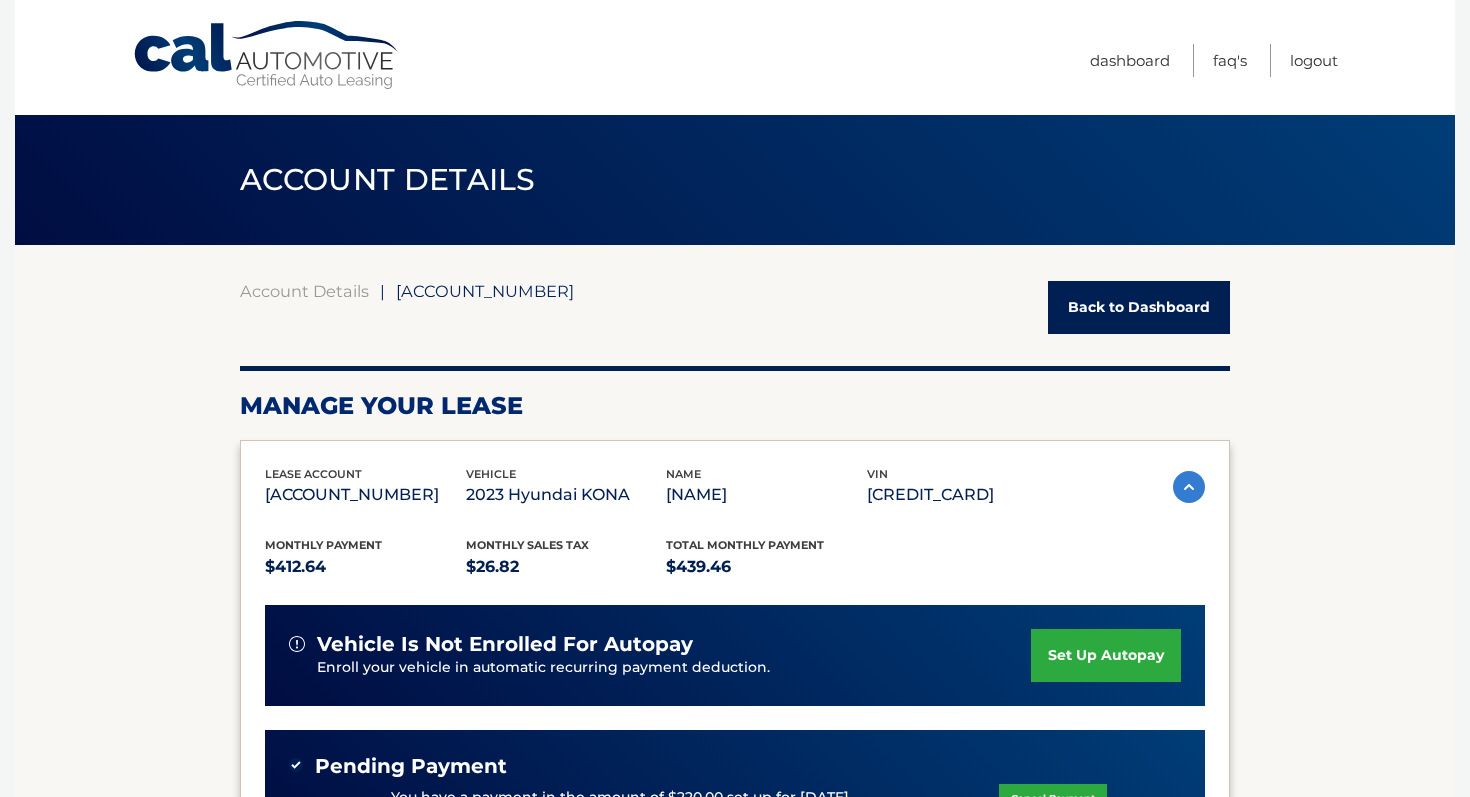 click on "Back to Dashboard" at bounding box center (1139, 307) 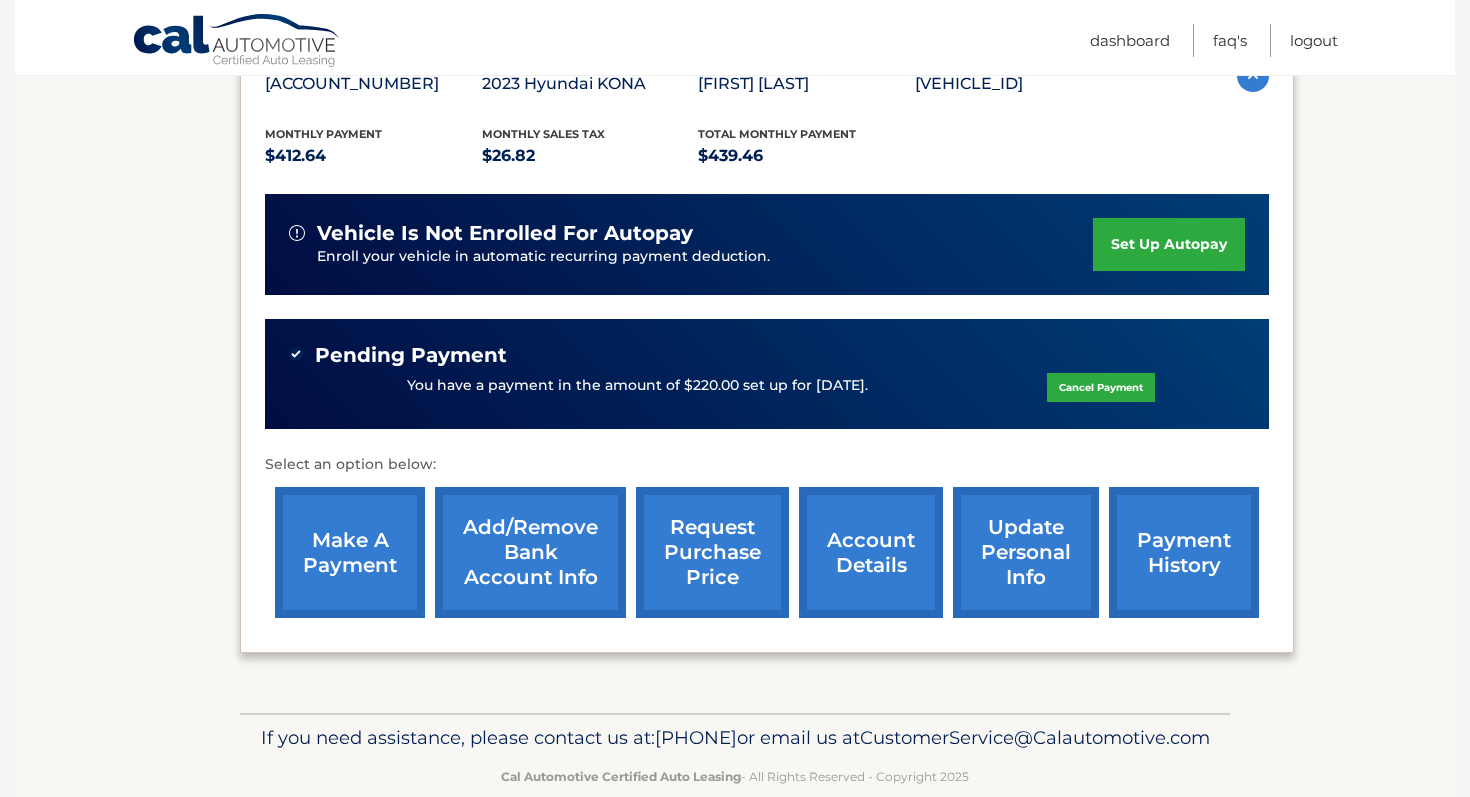 scroll, scrollTop: 384, scrollLeft: 0, axis: vertical 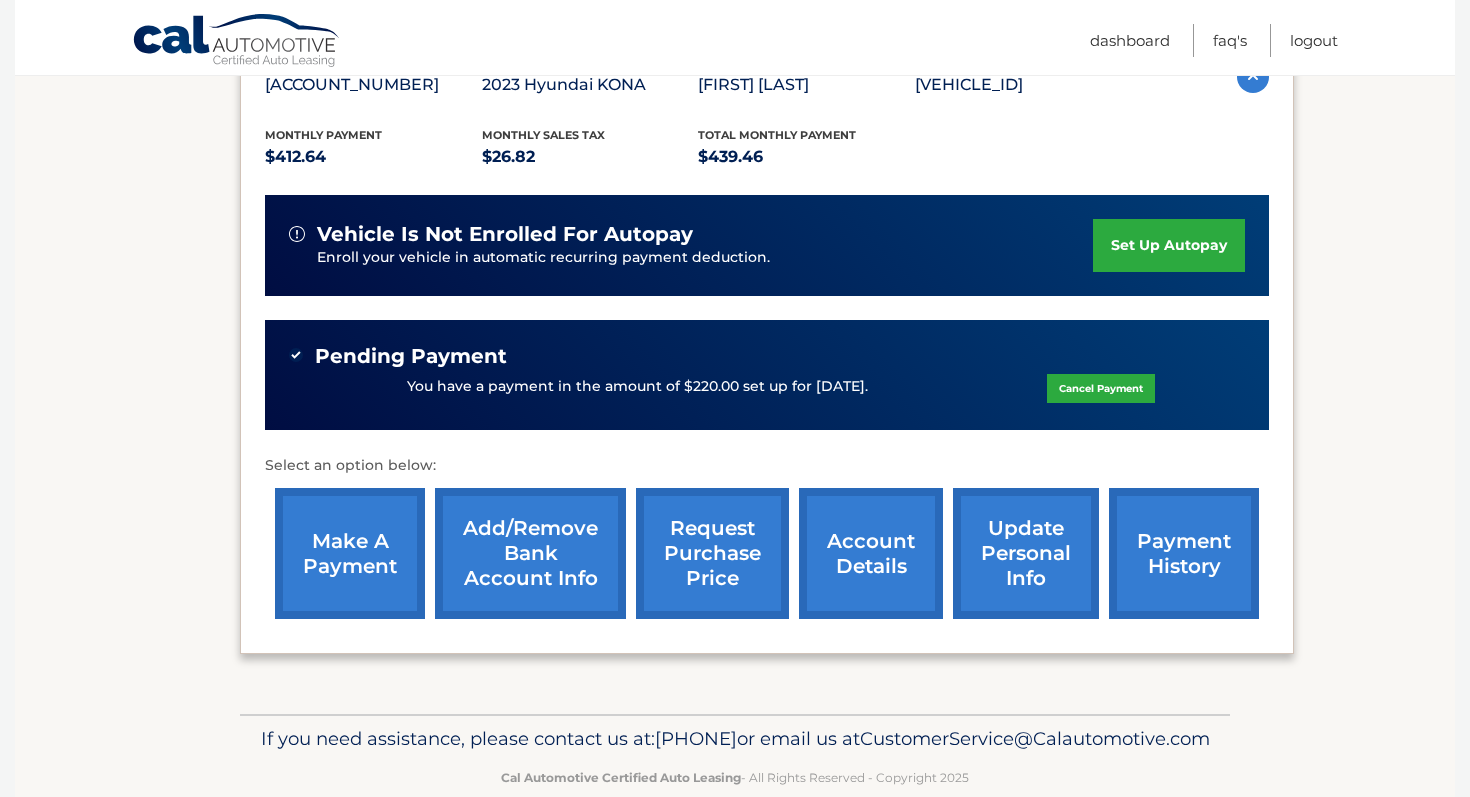 click on "request purchase price" at bounding box center [712, 553] 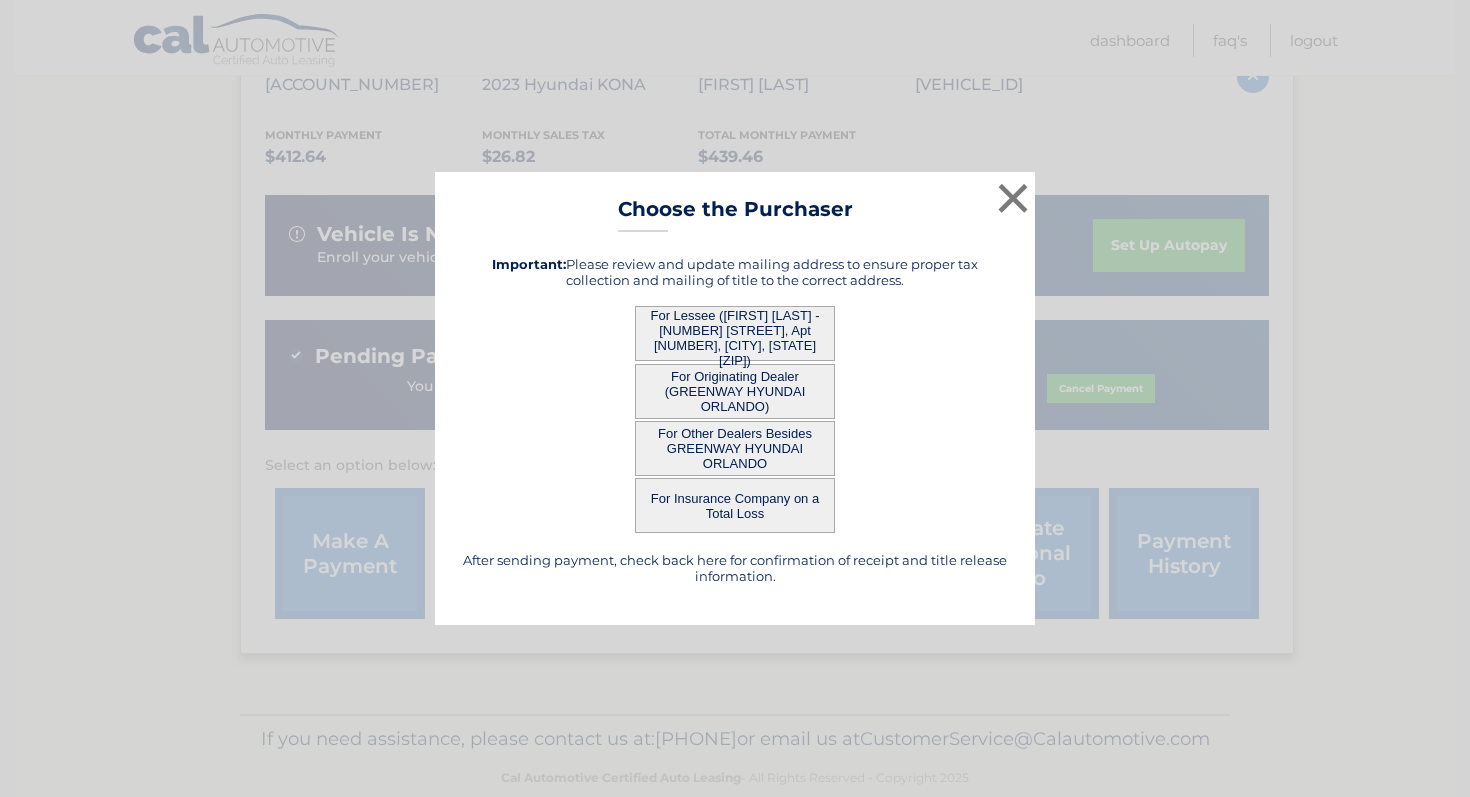 click on "For Lessee ([FIRST] [LAST] - [NUMBER] [STREET], Apt [NUMBER], [CITY], [STATE] [ZIP])" at bounding box center (735, 333) 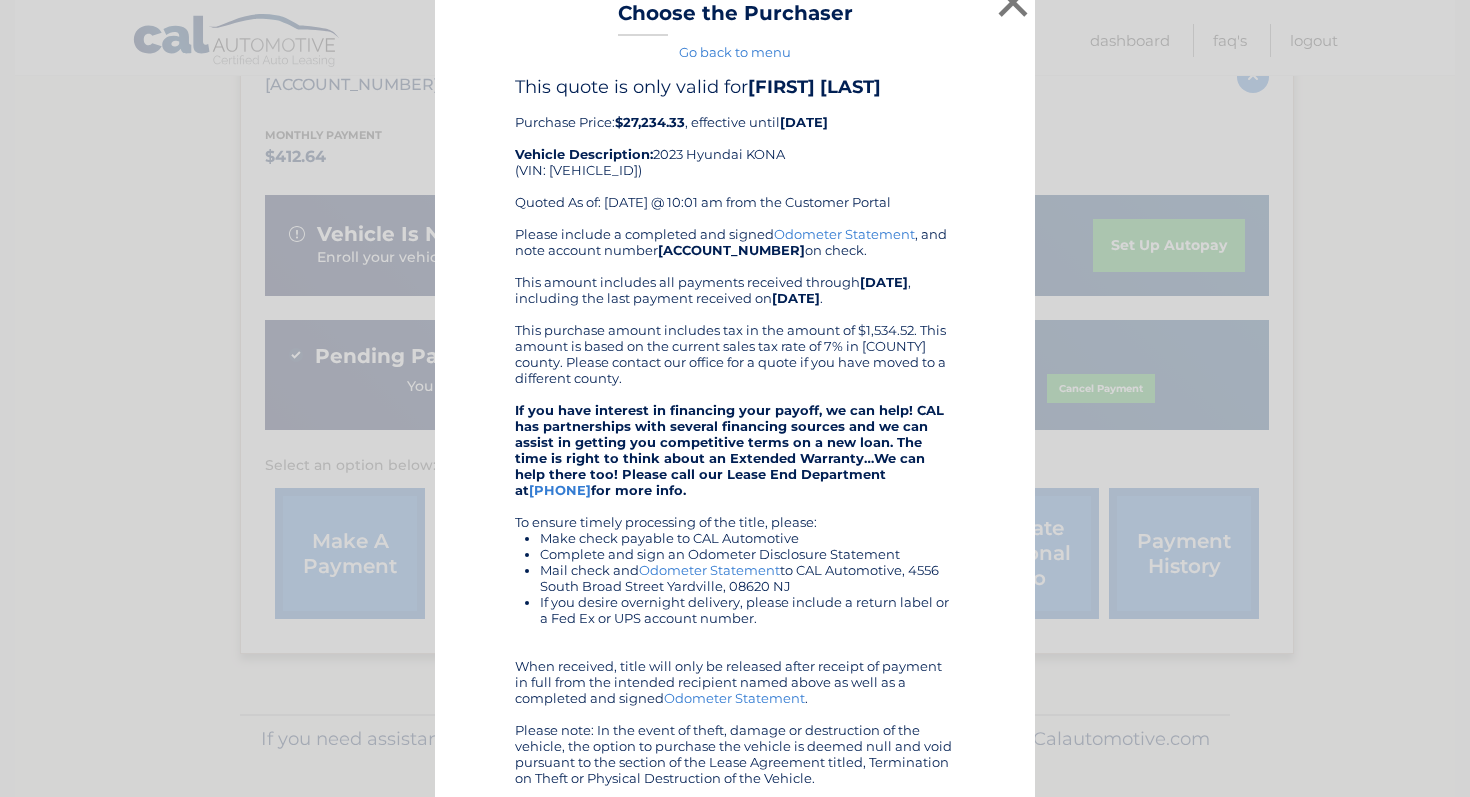 scroll, scrollTop: 0, scrollLeft: 0, axis: both 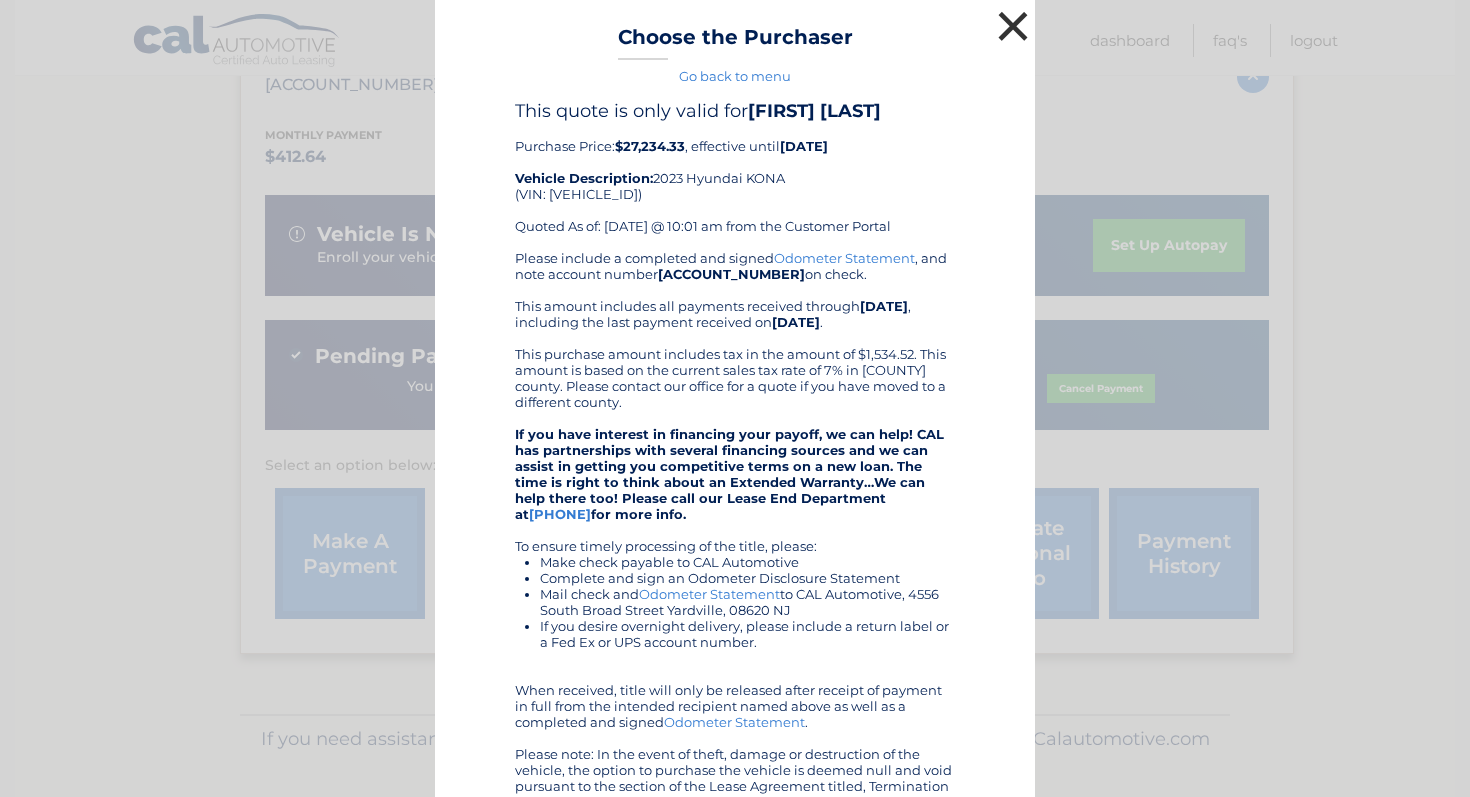 click on "×" at bounding box center (1013, 26) 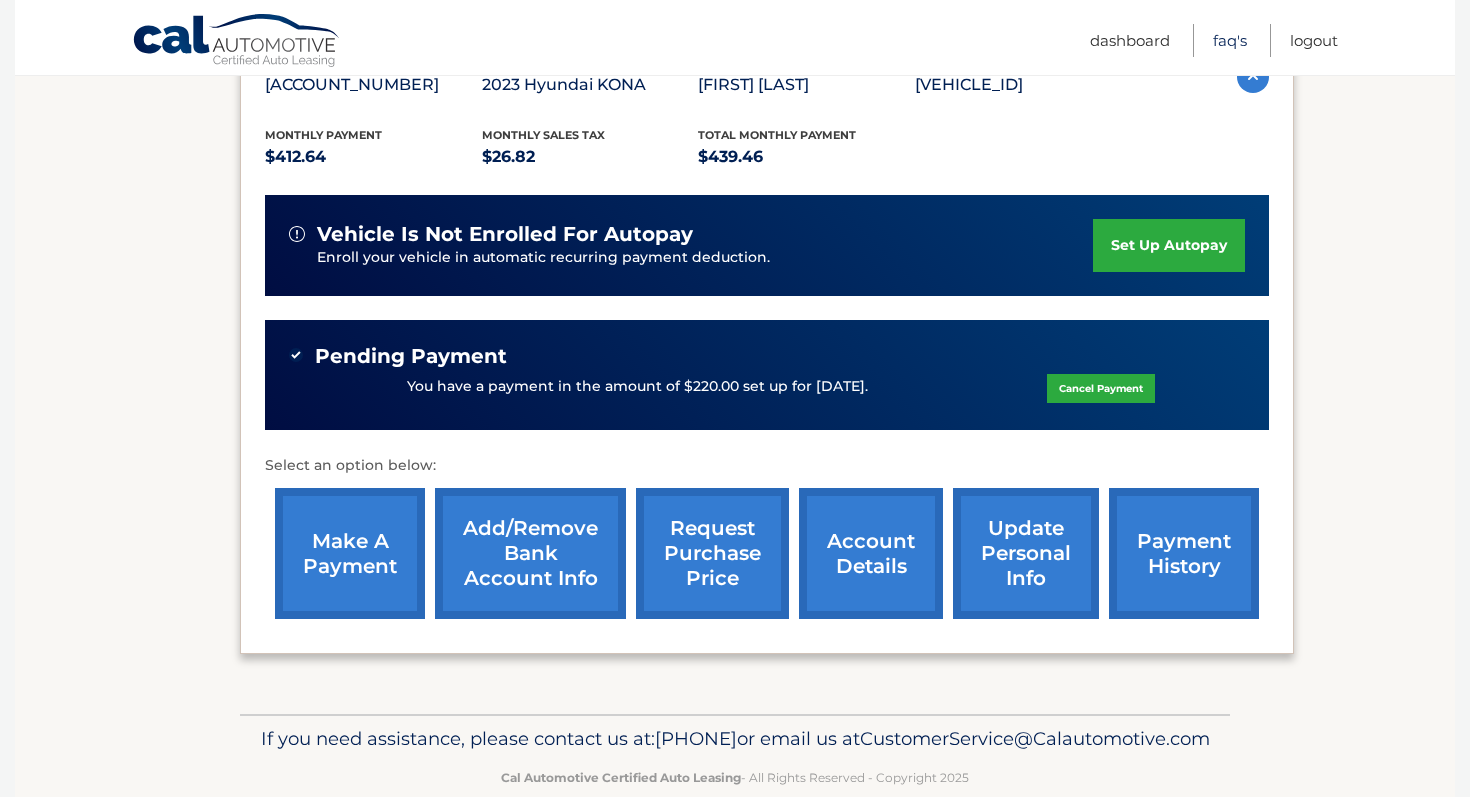 click on "FAQ's" at bounding box center (1230, 40) 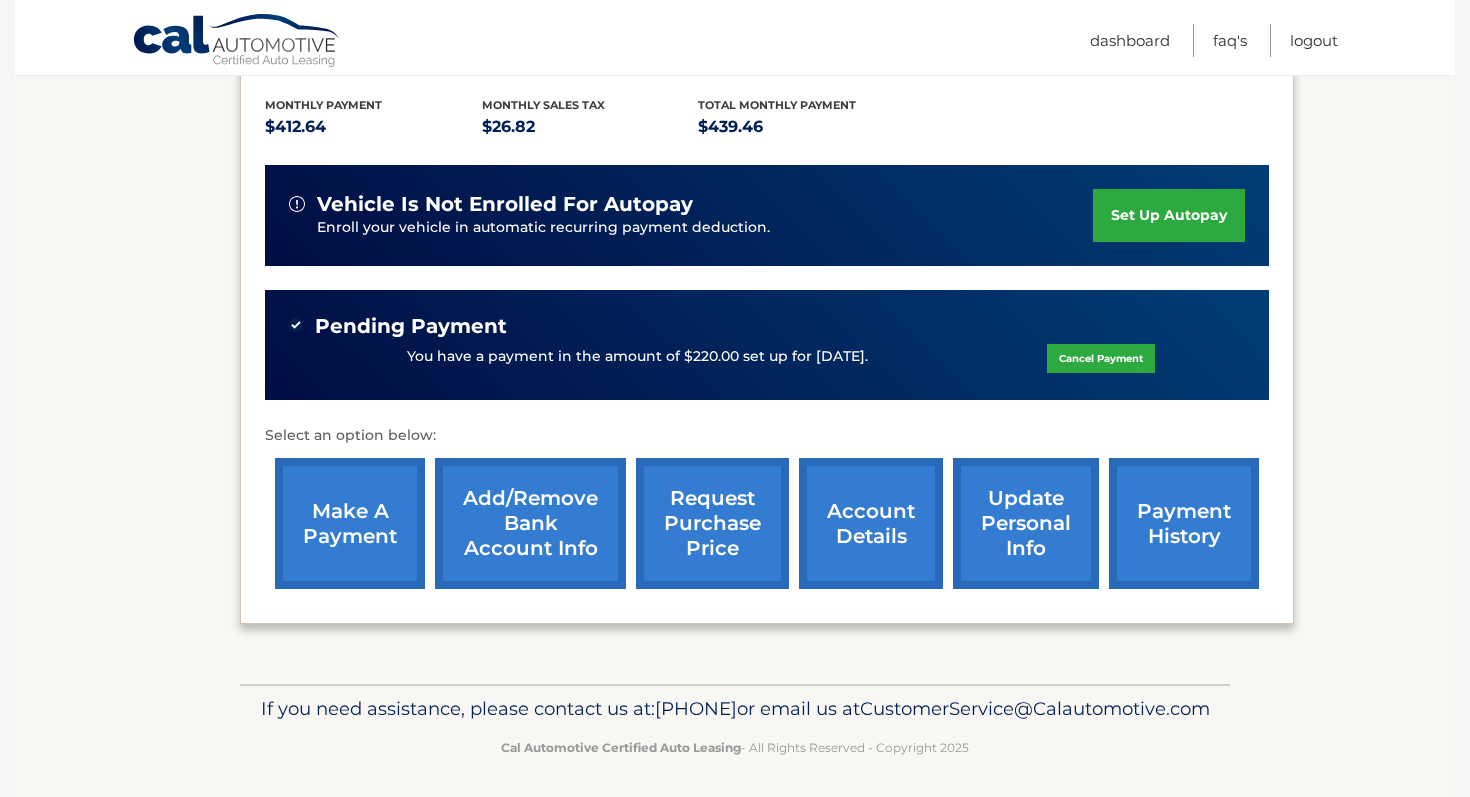 scroll, scrollTop: 417, scrollLeft: 0, axis: vertical 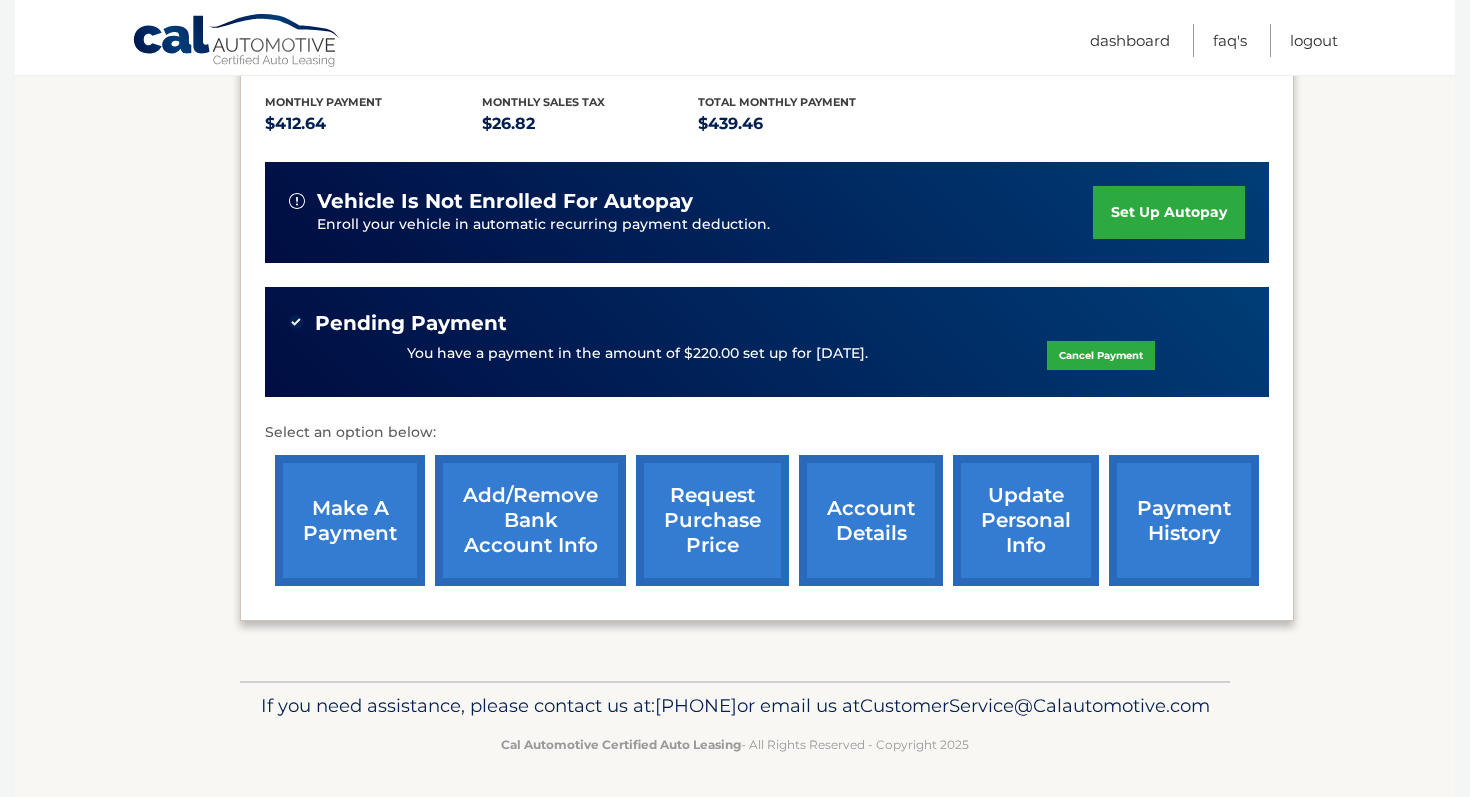 click on "account details" at bounding box center (871, 520) 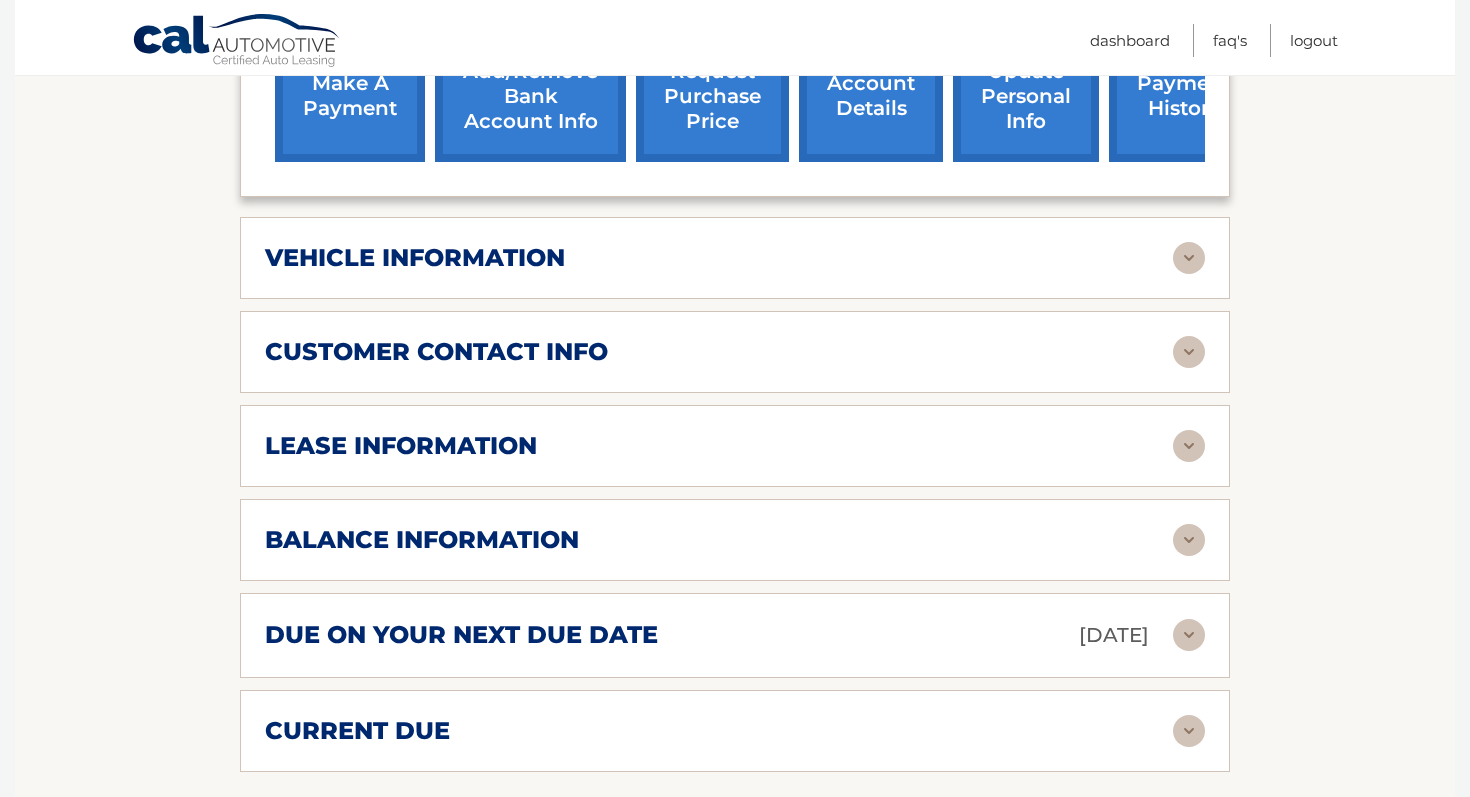 scroll, scrollTop: 859, scrollLeft: 0, axis: vertical 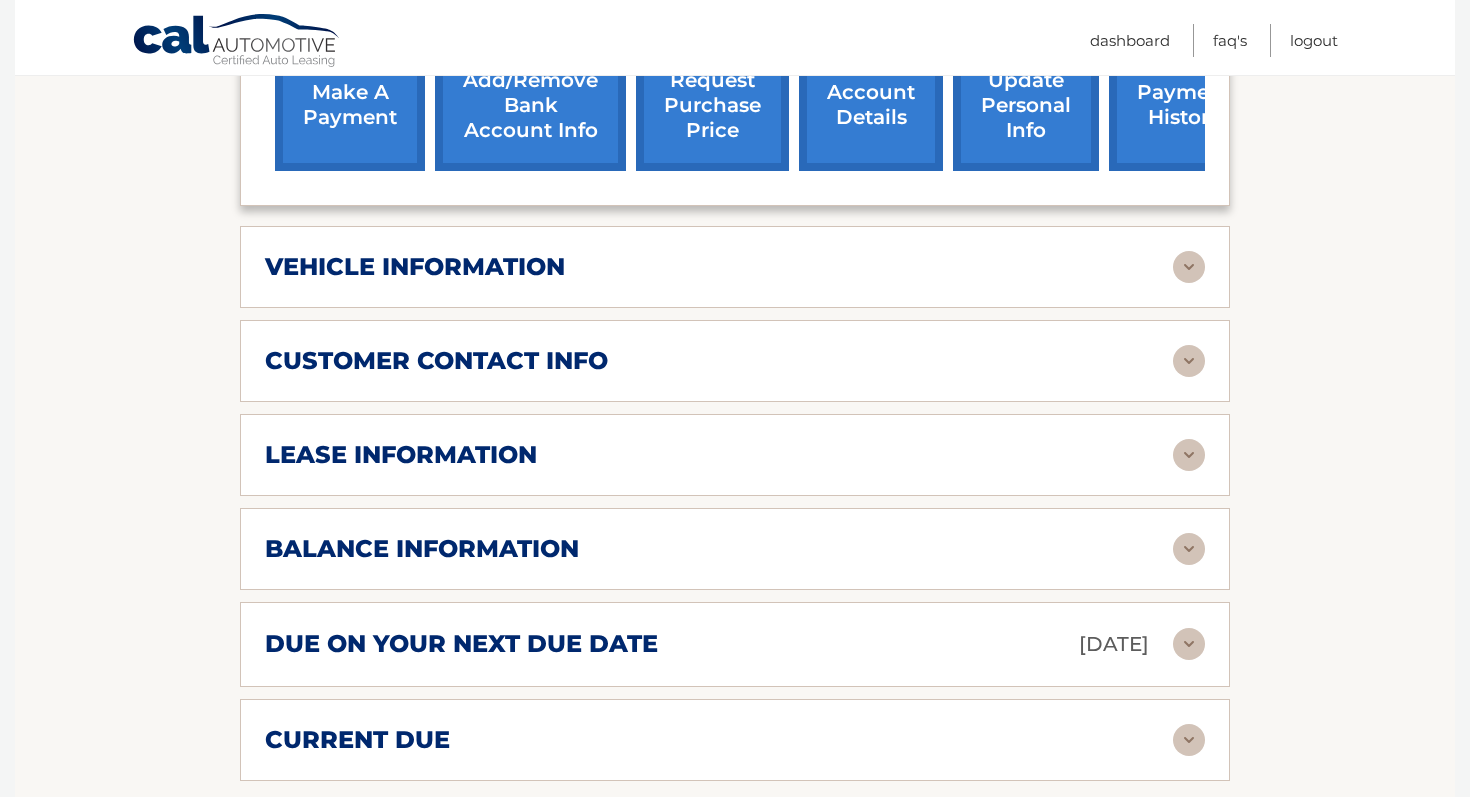 click on "vehicle information" at bounding box center [415, 267] 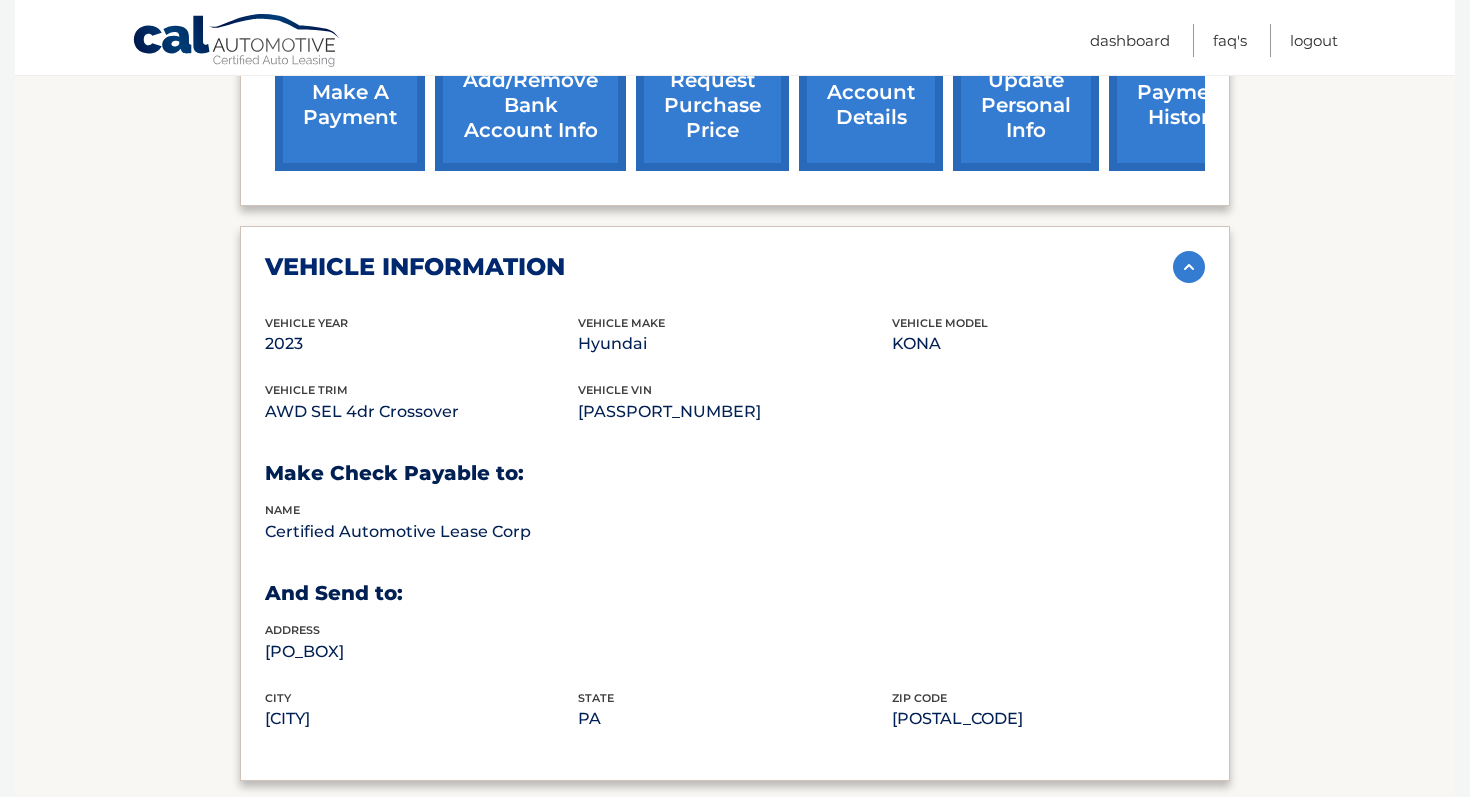 click on "vehicle information" at bounding box center (415, 267) 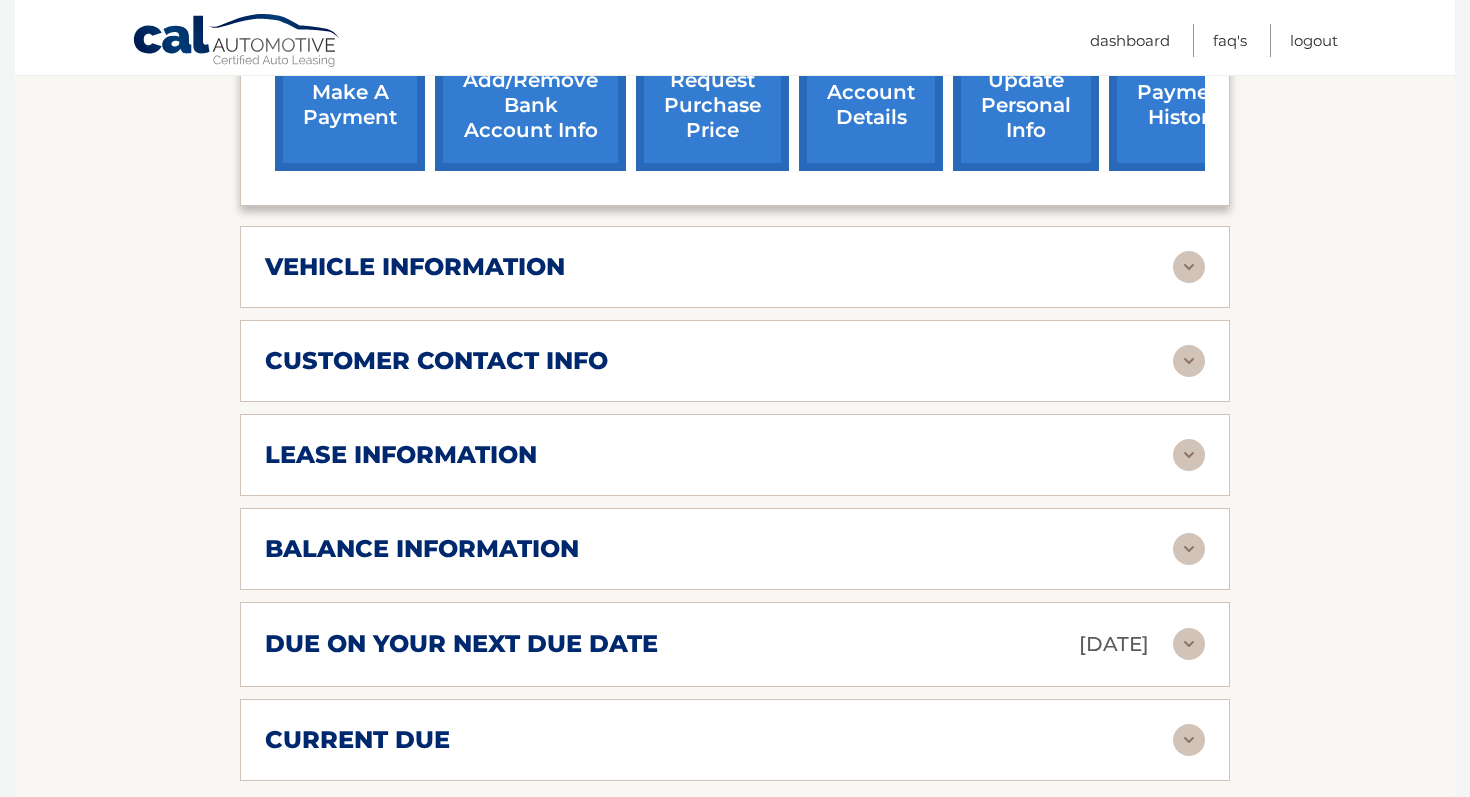 click on "customer contact info
full name
[FIRST] [LAST]
street address
[NUMBER] [STREET]
city
[CITY]
state
[STATE]
zip
[POSTAL_CODE]
home phone number
([PHONE])
mobile phone number
([PHONE])
email
[EMAIL]
update information" at bounding box center (735, 361) 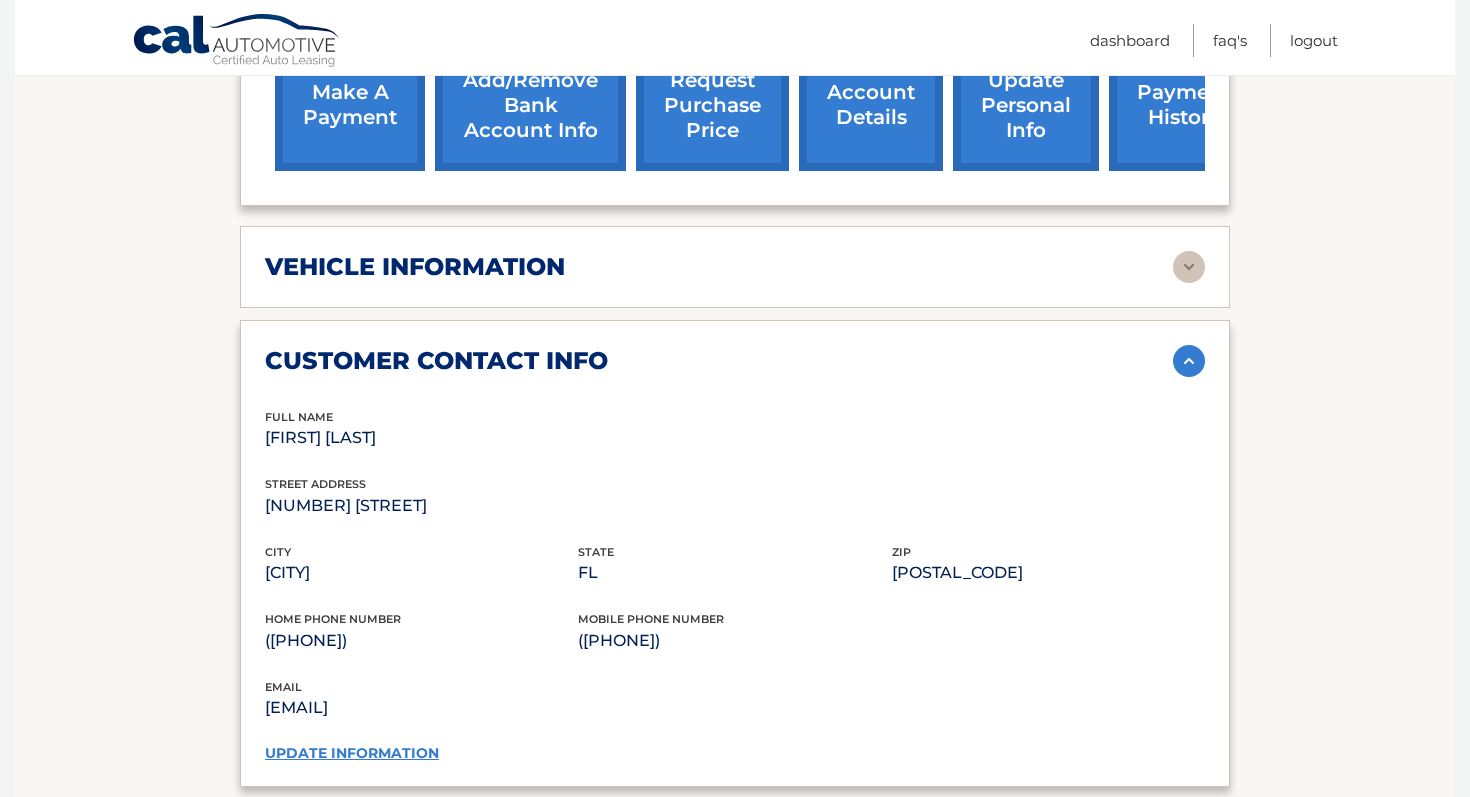 click on "customer contact info" at bounding box center [436, 361] 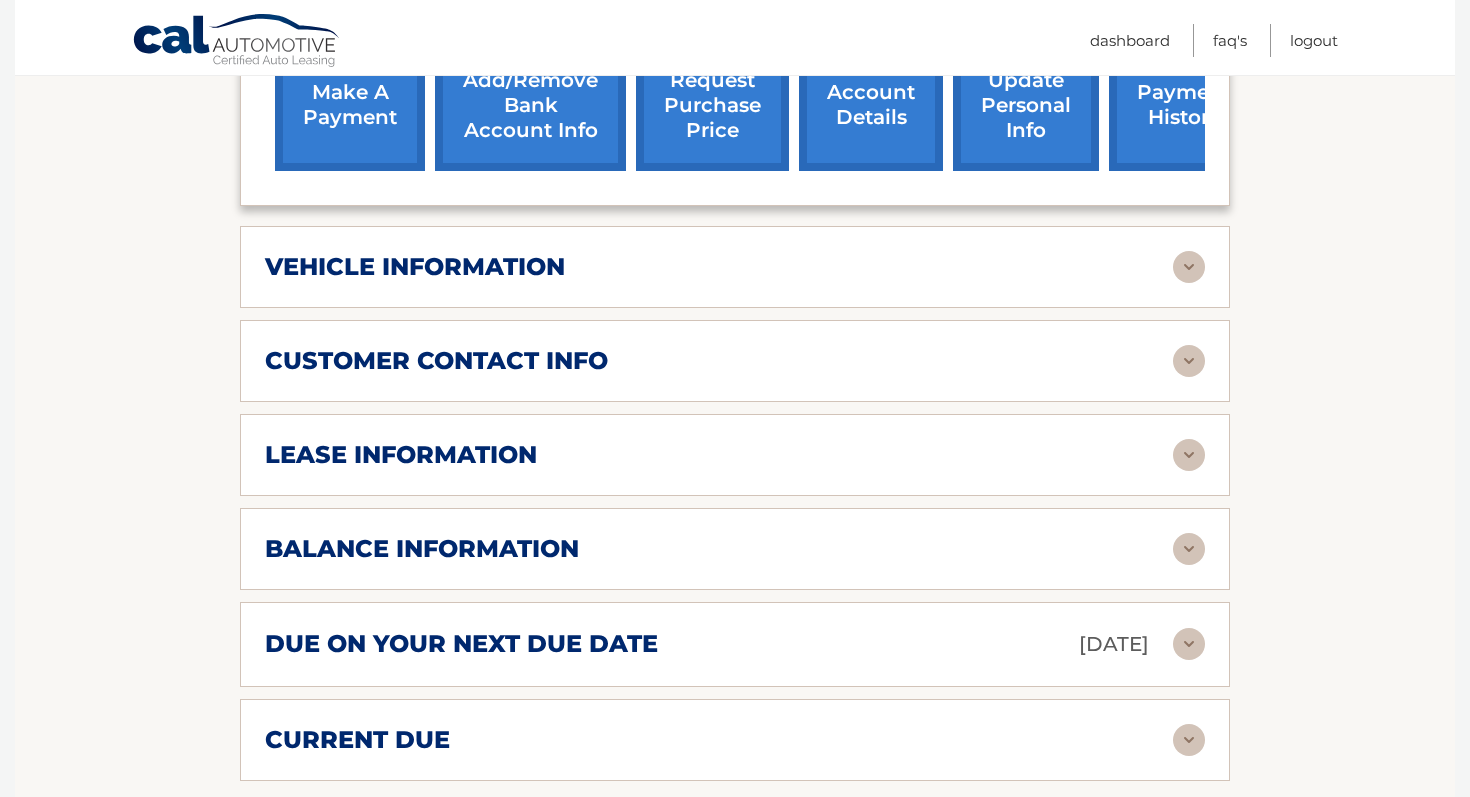 click on "lease information
Contract Start Date
[DATE]
Term
39
Maturity Date
[DATE]
Starting Odometer
9
Allowable Annual Mileage
12000
Charge Per Mile*
0.18
Last Scheduled Due Date
[DATE]
Monthly Payment
$412.64
Monthly Sales Tax
$26.82" at bounding box center (735, 455) 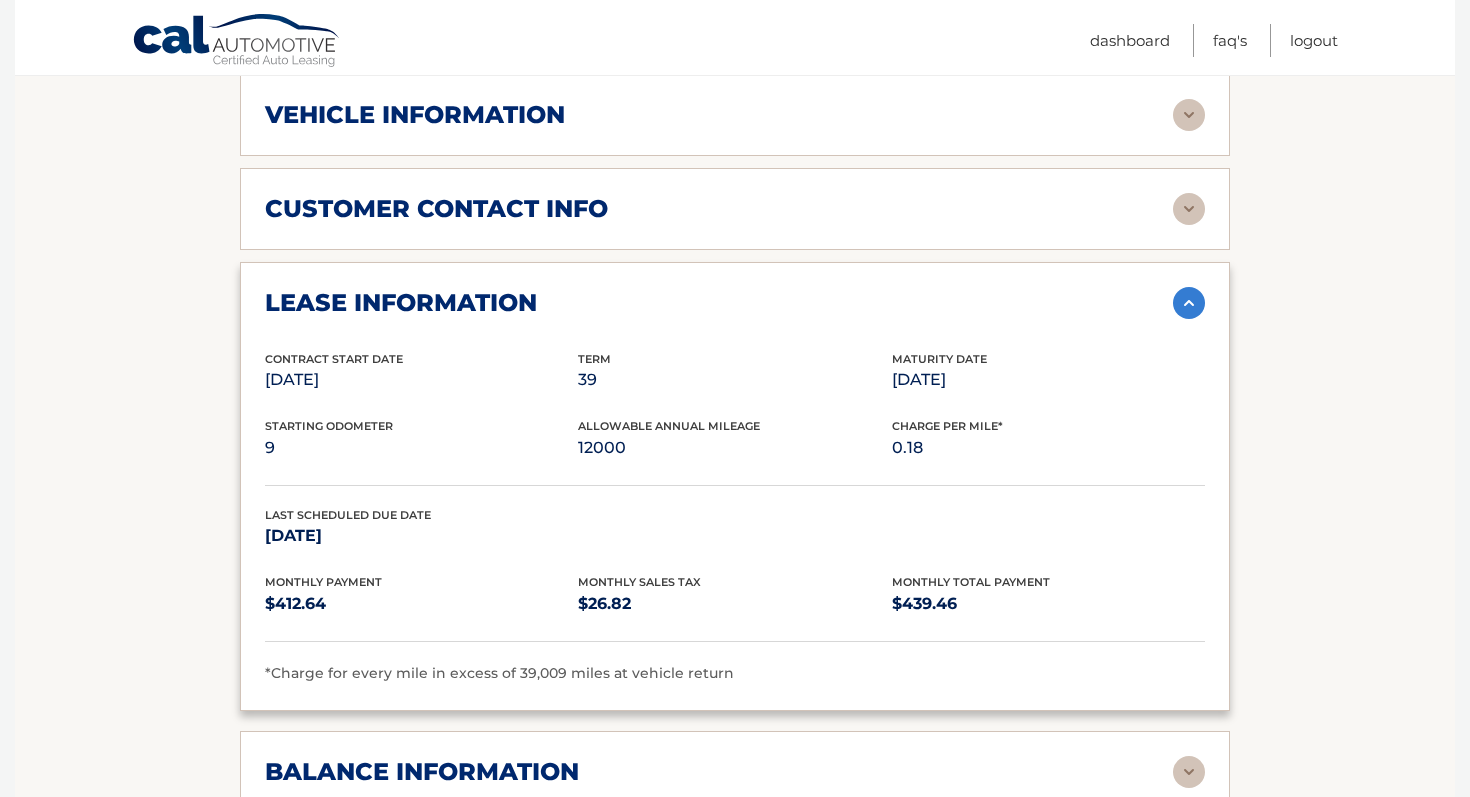scroll, scrollTop: 1022, scrollLeft: 0, axis: vertical 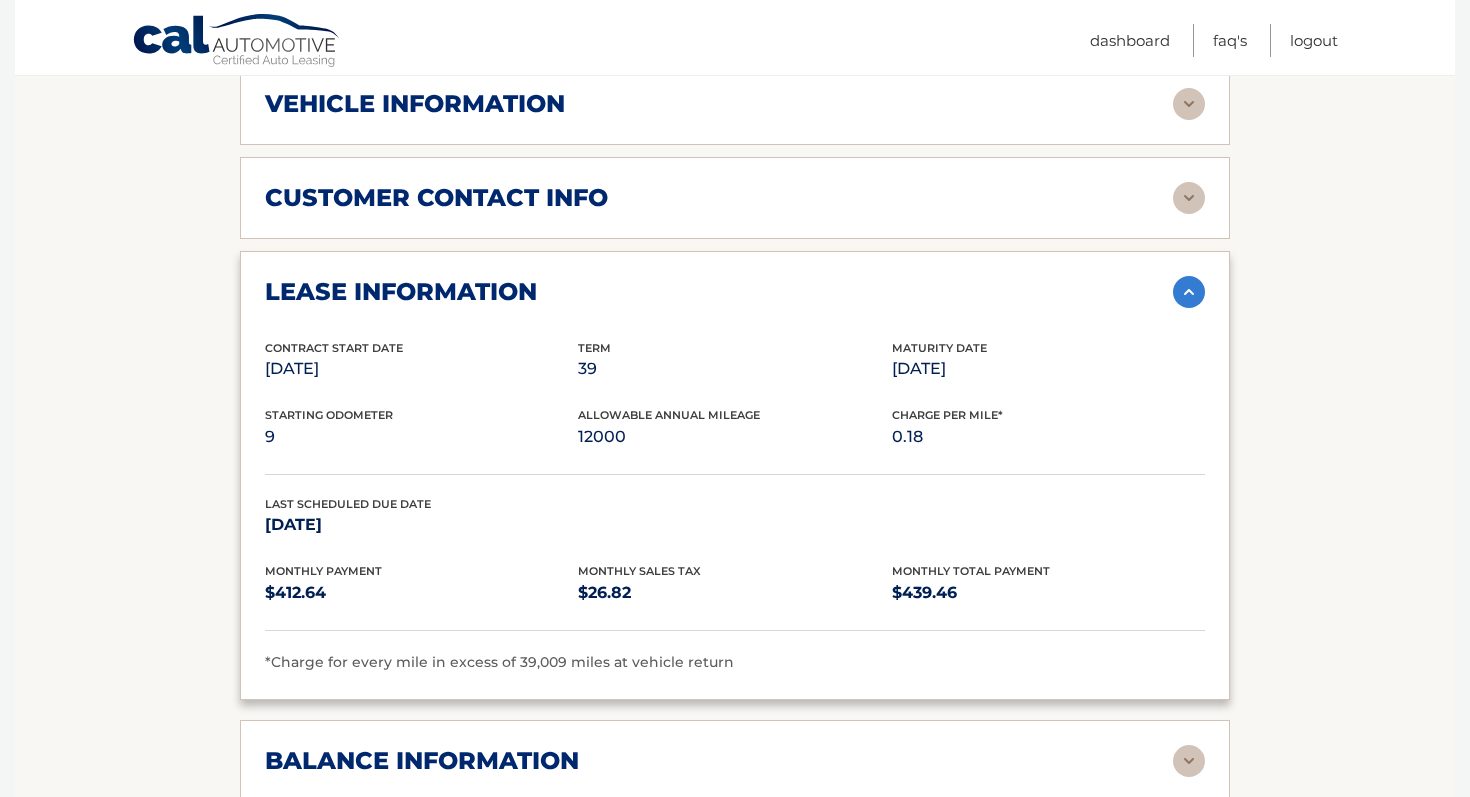 click on "lease information" at bounding box center [401, 292] 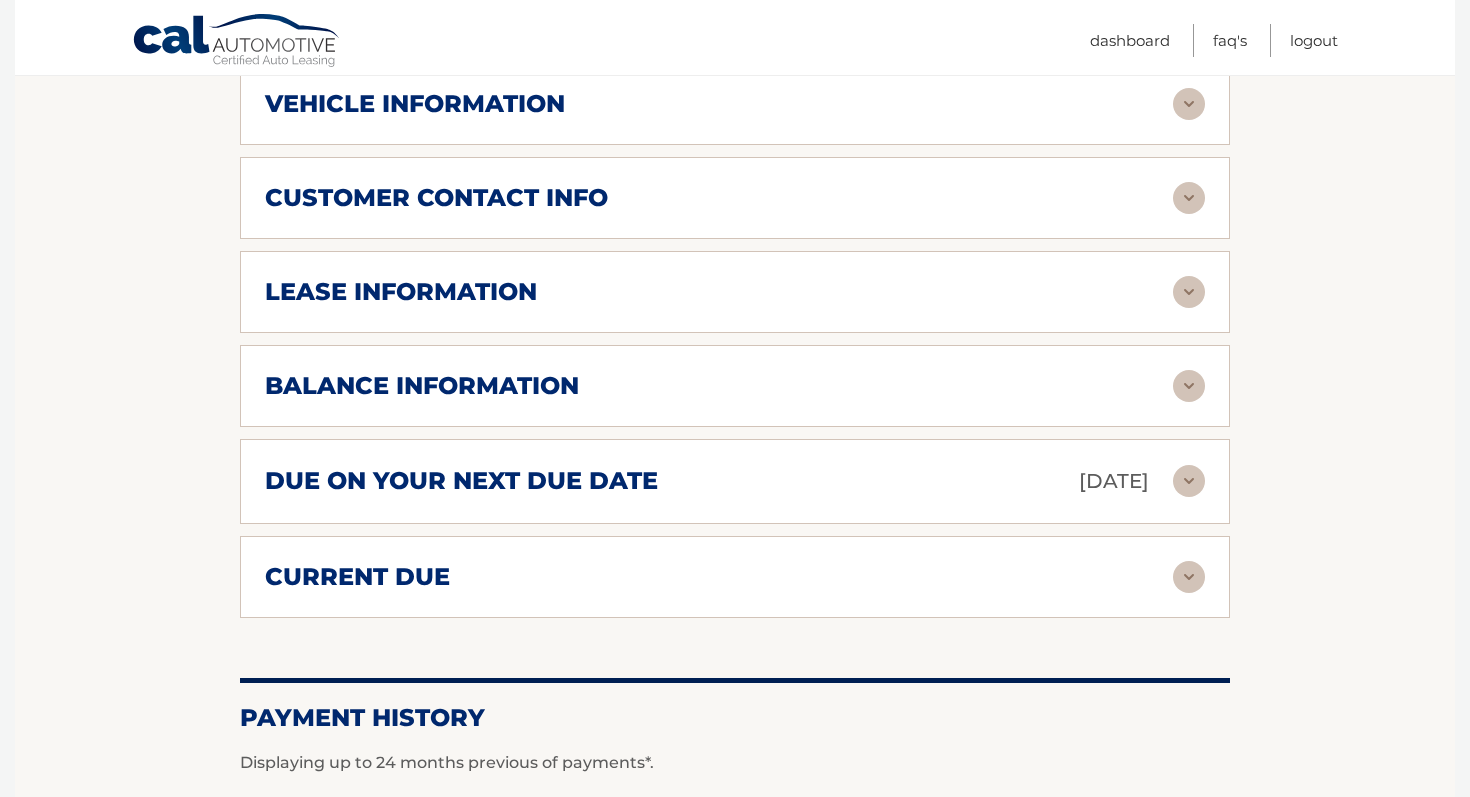 click on "balance information" at bounding box center [422, 386] 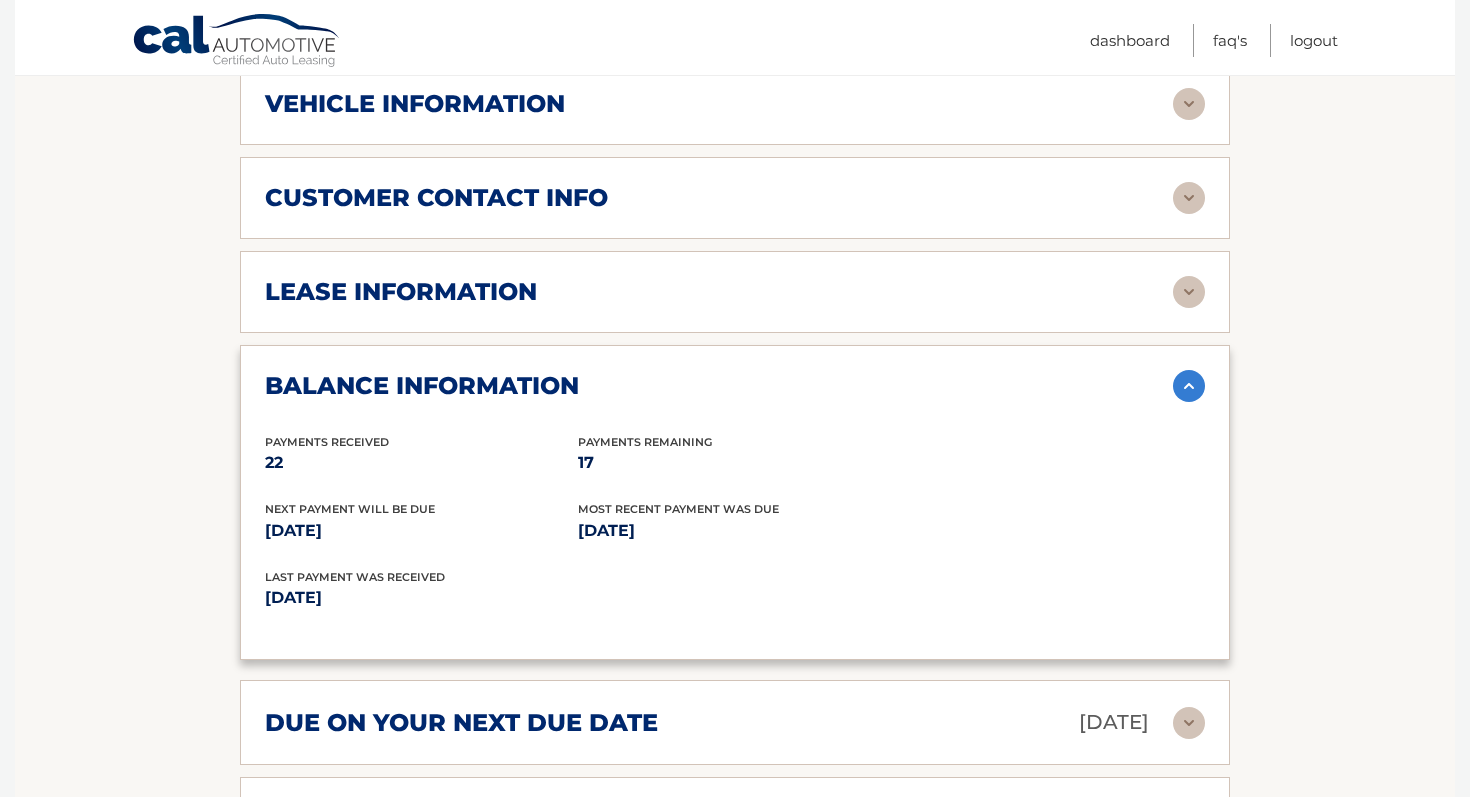 click on "balance information" at bounding box center [422, 386] 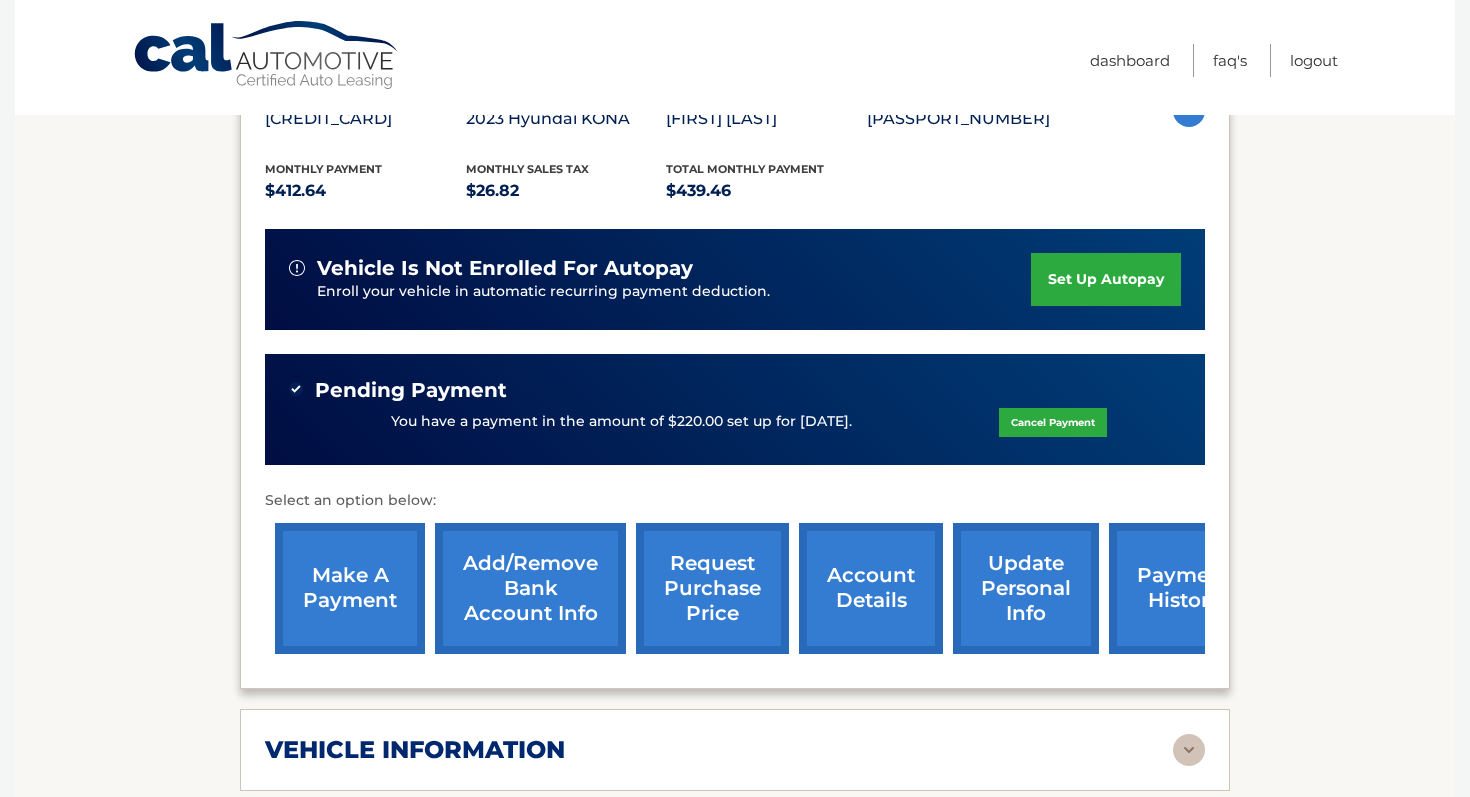 scroll, scrollTop: 0, scrollLeft: 0, axis: both 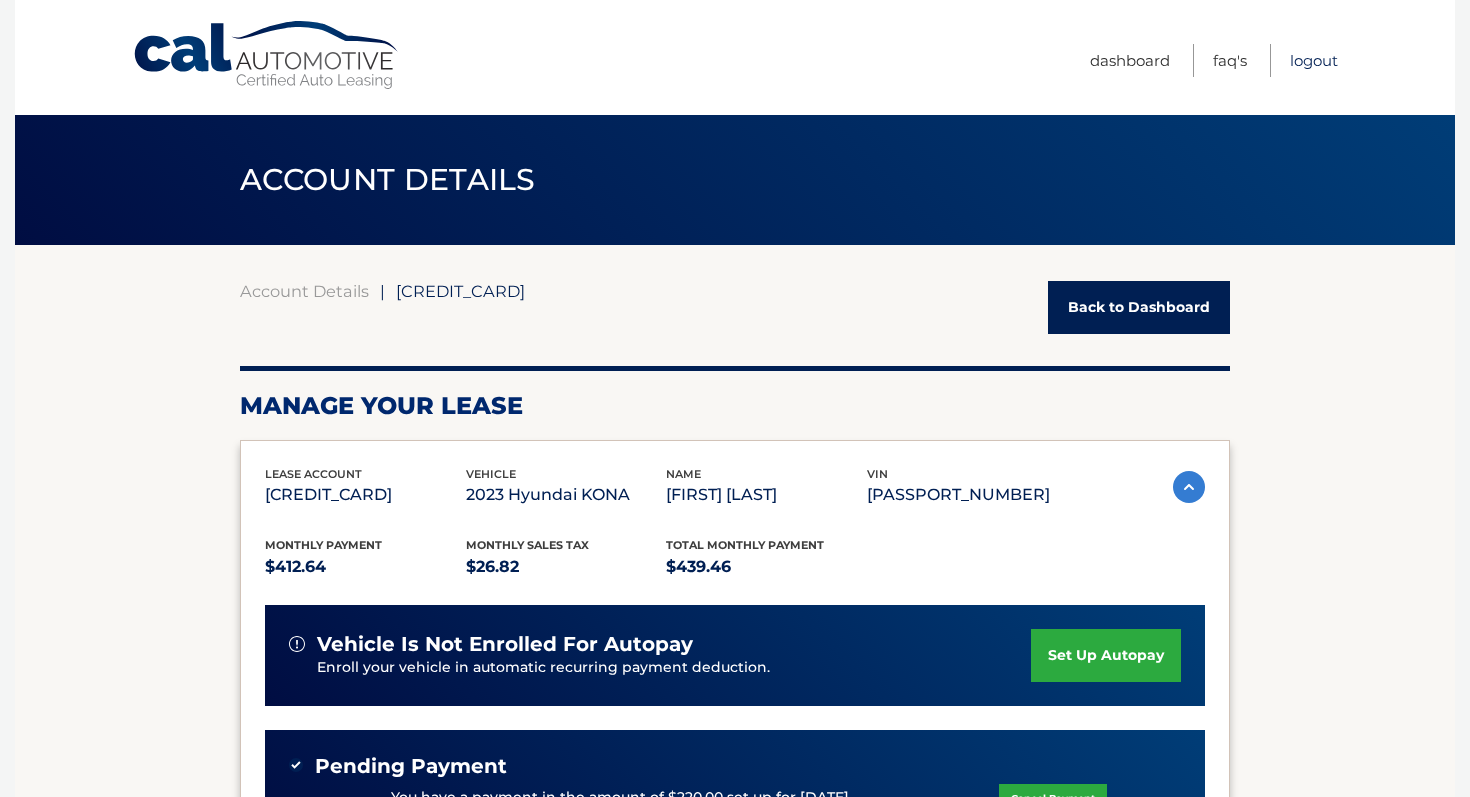click on "Logout" at bounding box center [1314, 60] 